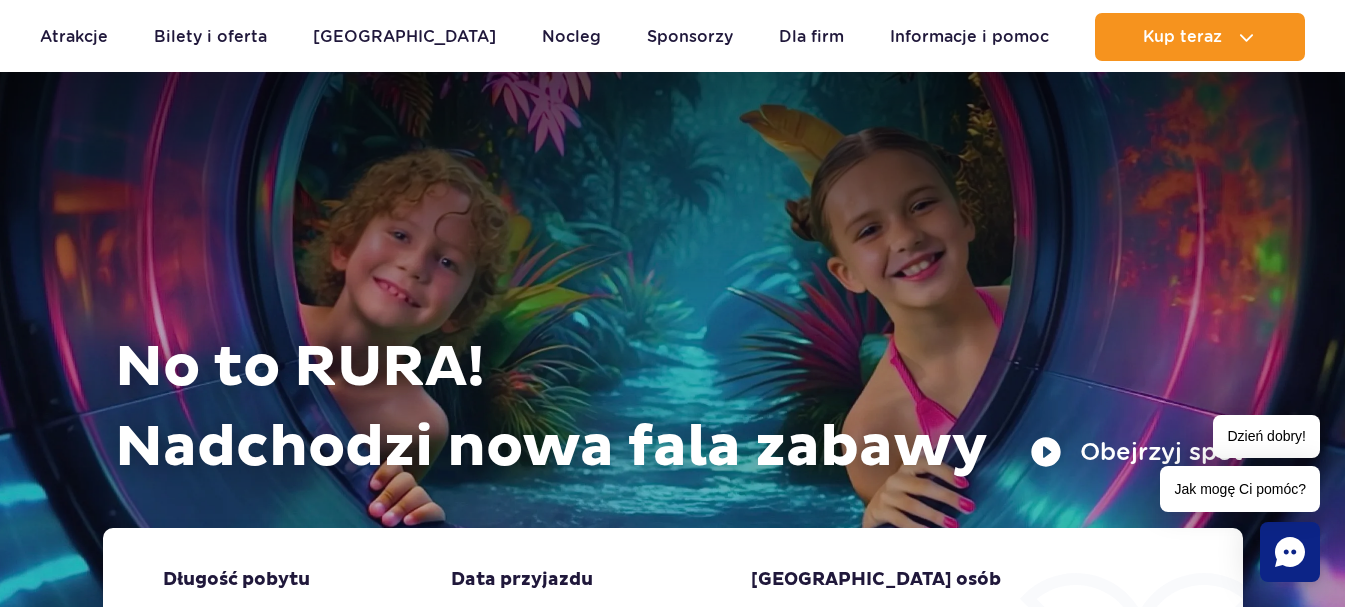 scroll, scrollTop: 514, scrollLeft: 0, axis: vertical 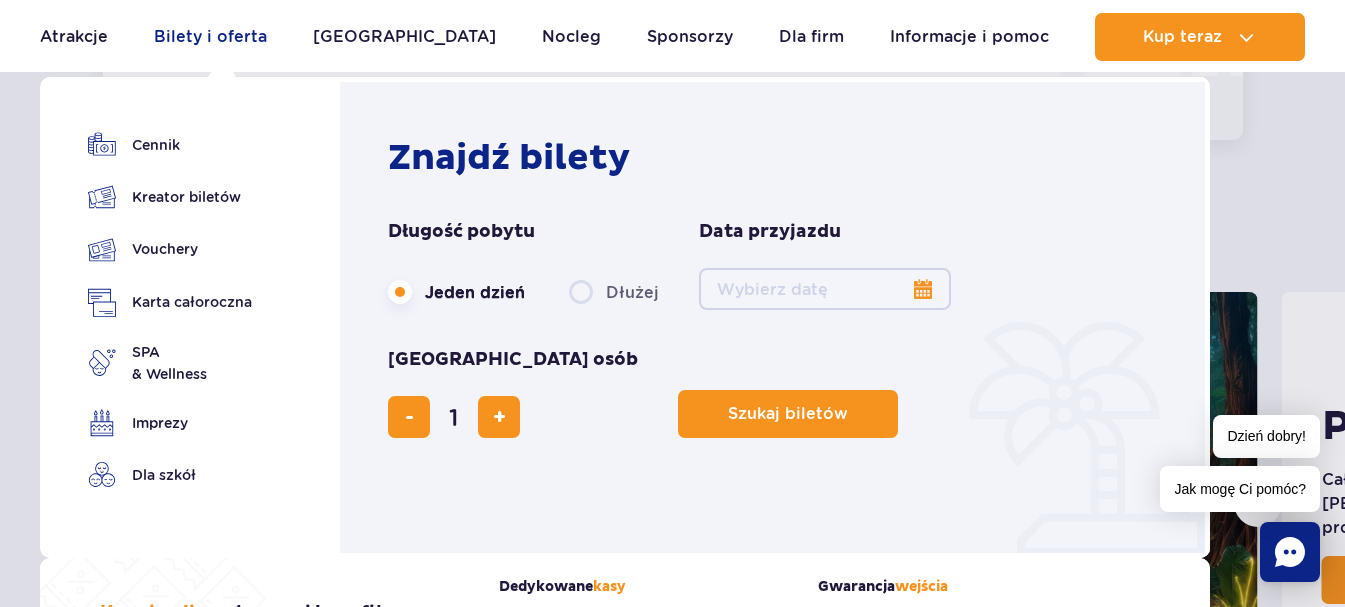click on "Bilety i oferta" at bounding box center [210, 37] 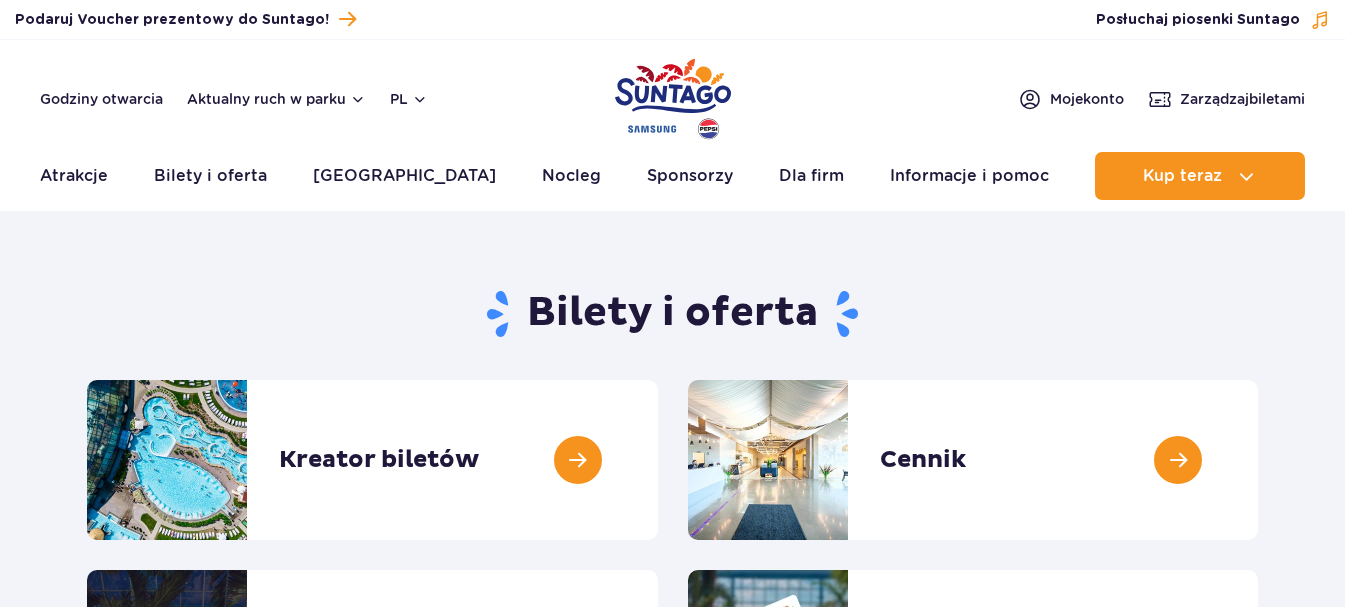 scroll, scrollTop: 119, scrollLeft: 0, axis: vertical 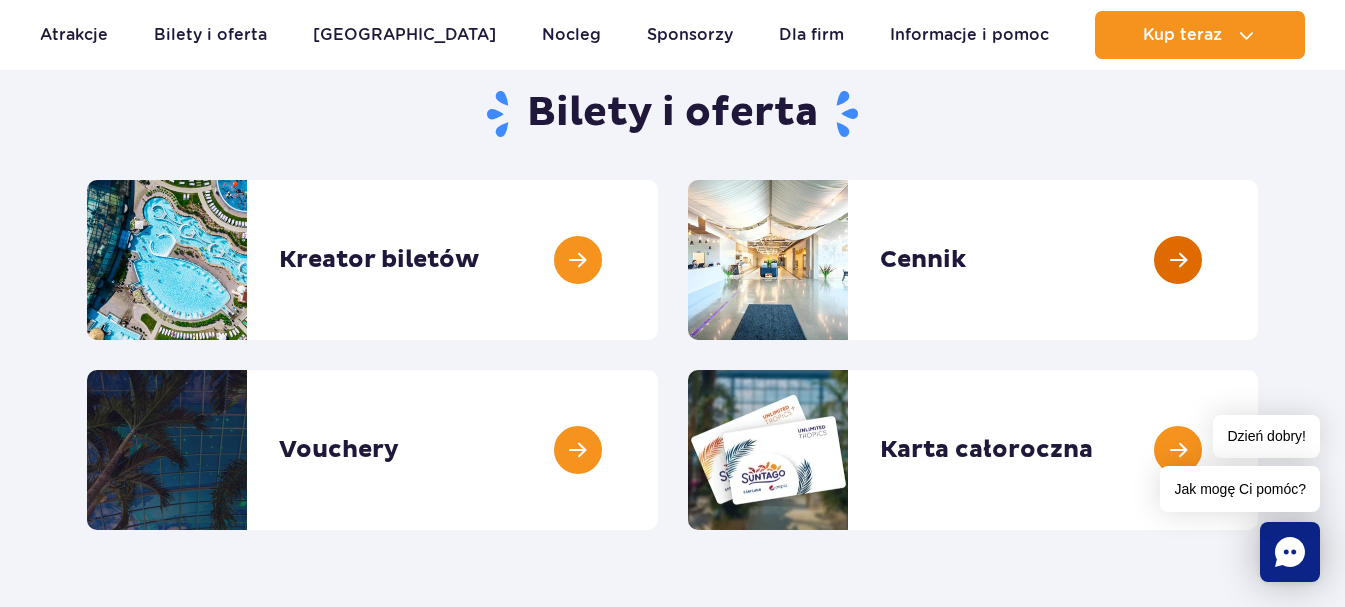 click at bounding box center [1258, 260] 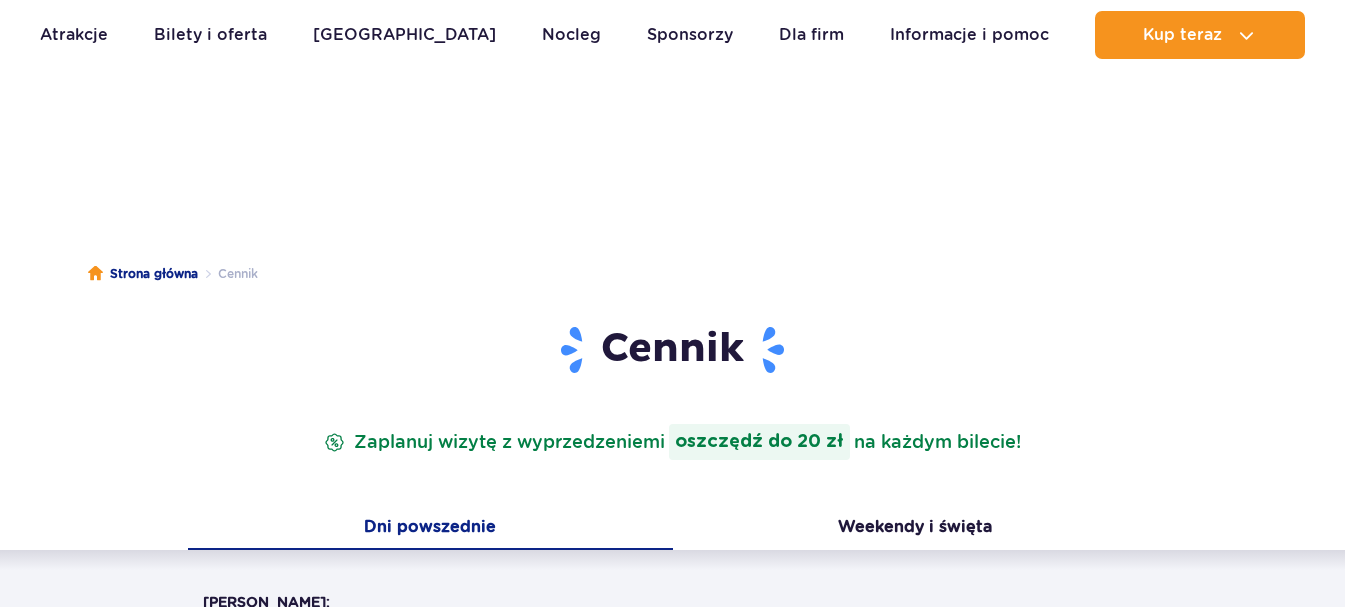 scroll, scrollTop: 500, scrollLeft: 0, axis: vertical 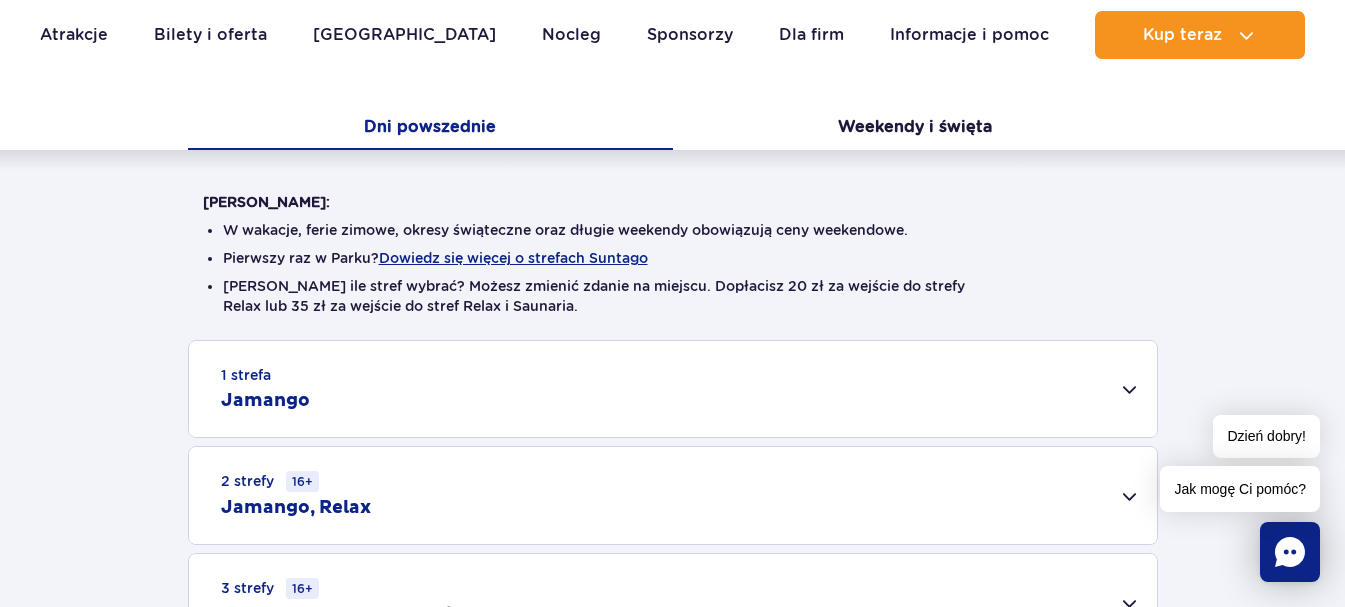 click on "1 strefa
Jamango" at bounding box center [673, 389] 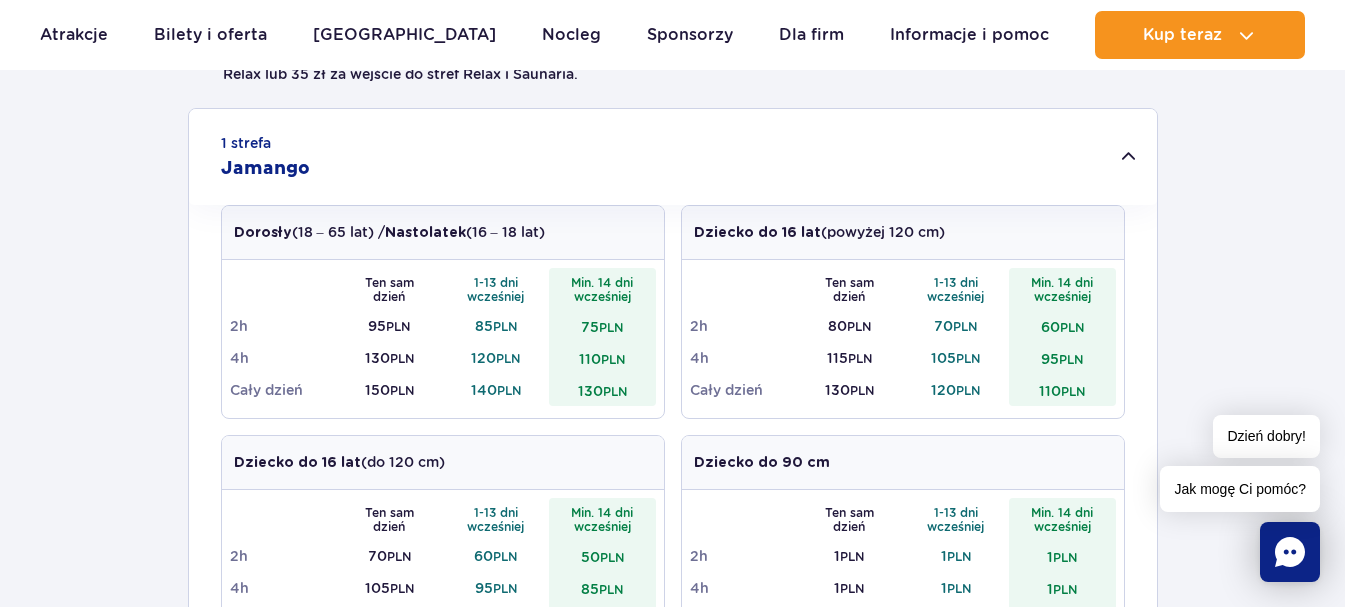 scroll, scrollTop: 600, scrollLeft: 0, axis: vertical 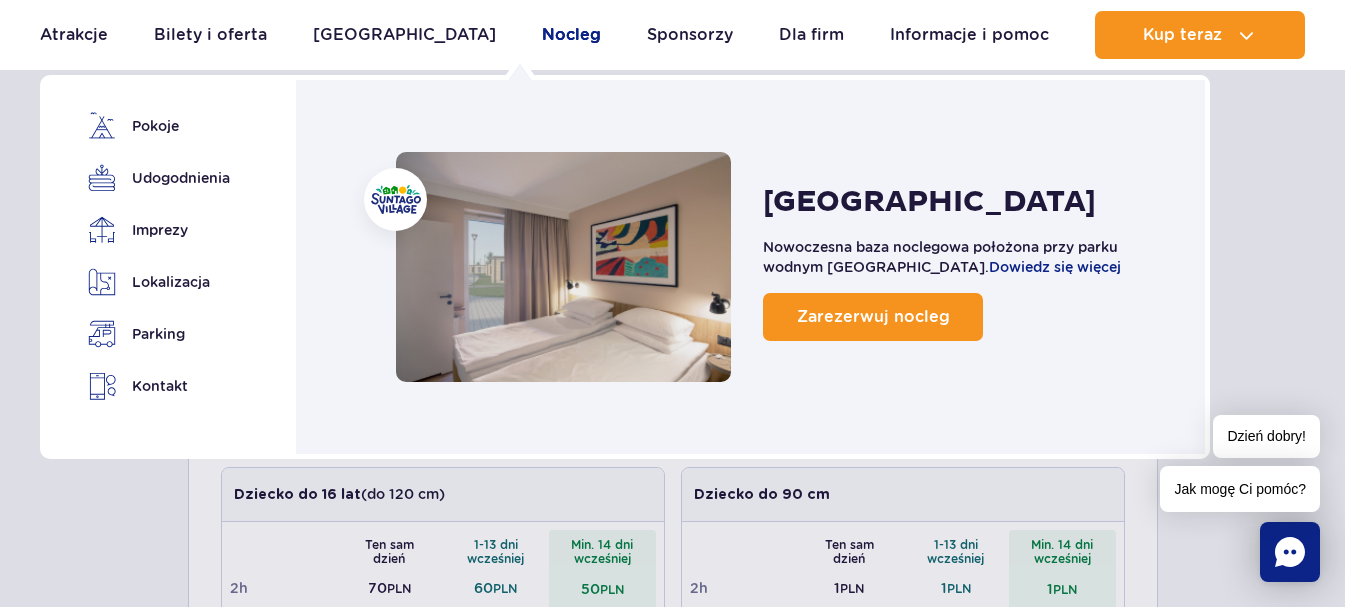 click on "Nocleg" at bounding box center (571, 35) 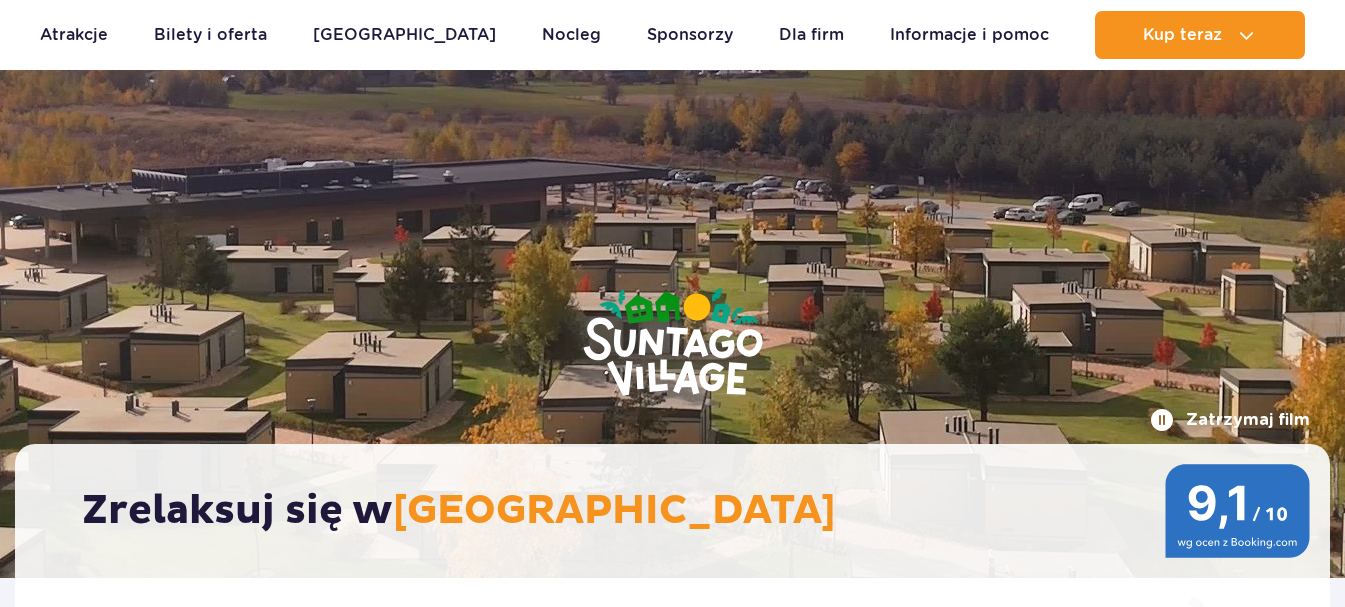 scroll, scrollTop: 400, scrollLeft: 0, axis: vertical 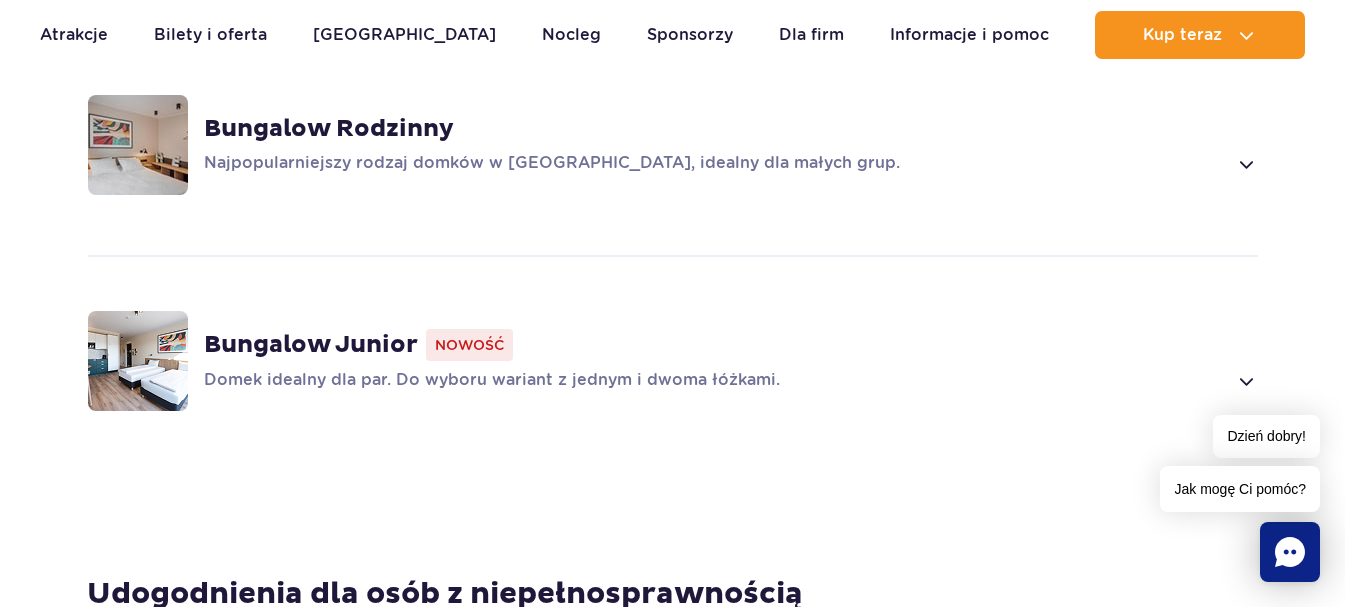click at bounding box center (1245, 164) 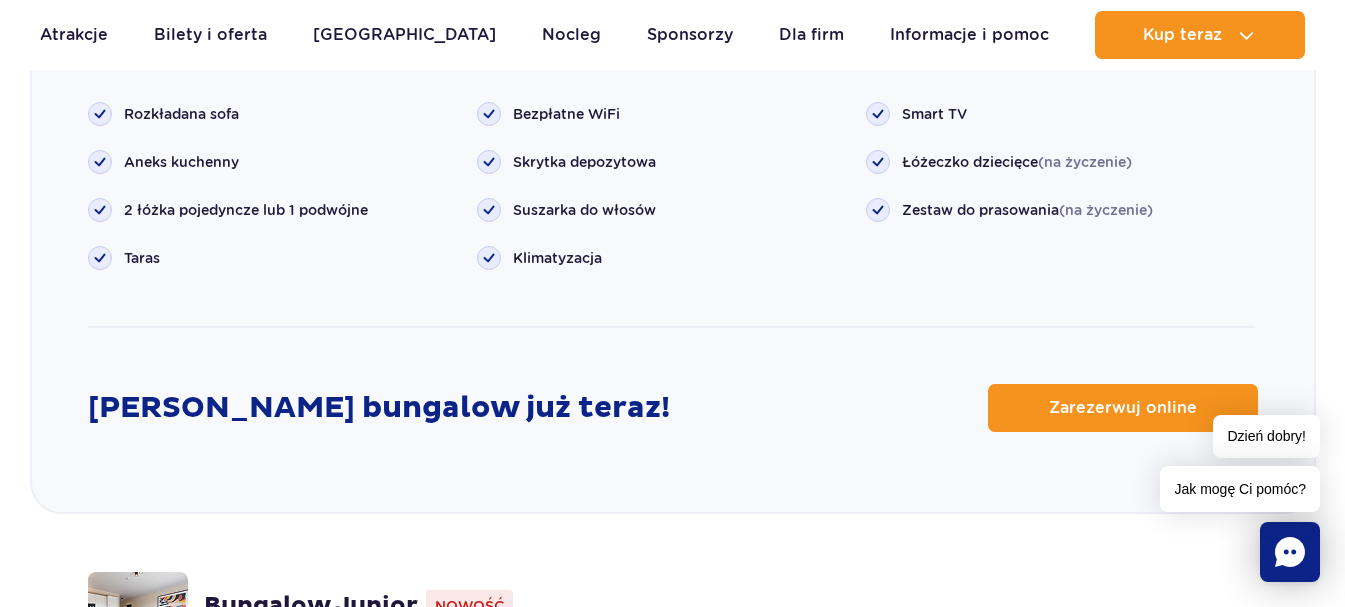 scroll, scrollTop: 2617, scrollLeft: 0, axis: vertical 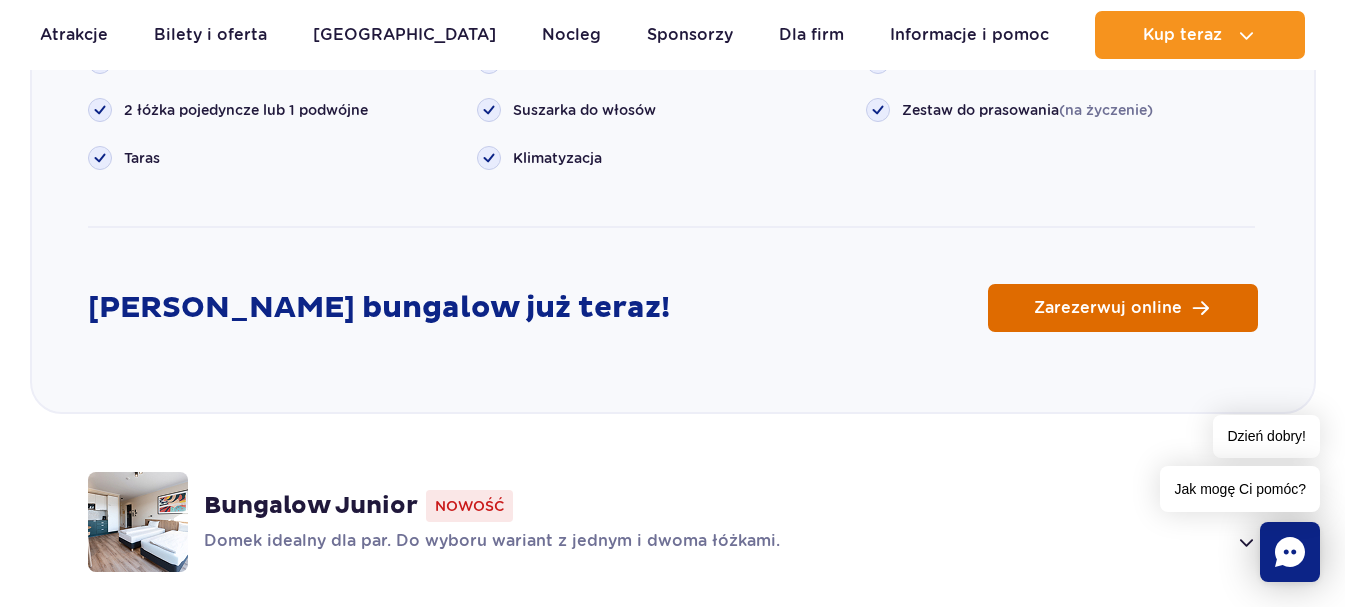 click on "Zarezerwuj online" at bounding box center (1108, 308) 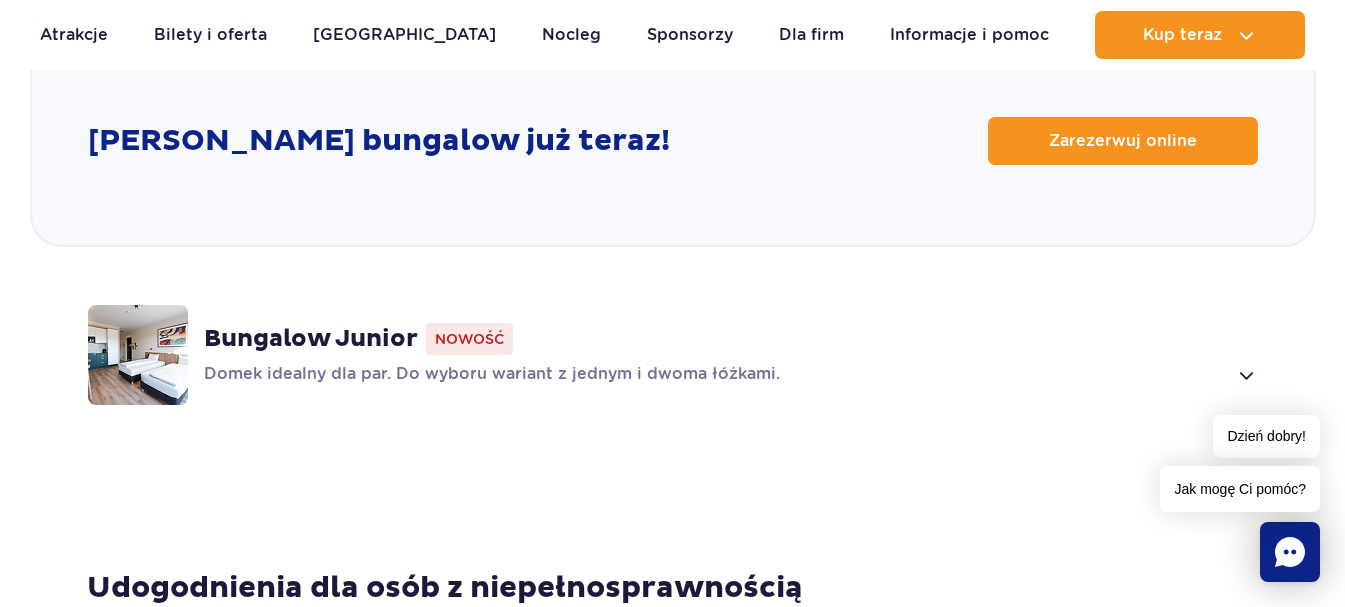 scroll, scrollTop: 2617, scrollLeft: 0, axis: vertical 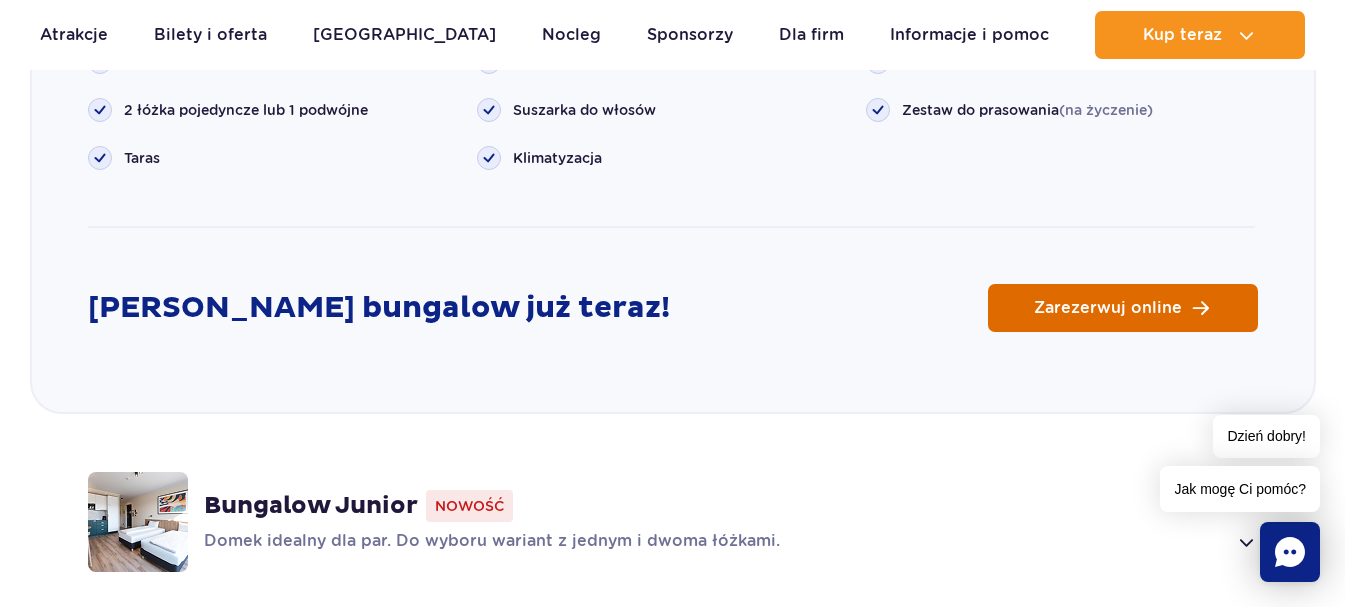 click on "Zarezerwuj online" at bounding box center [1123, 308] 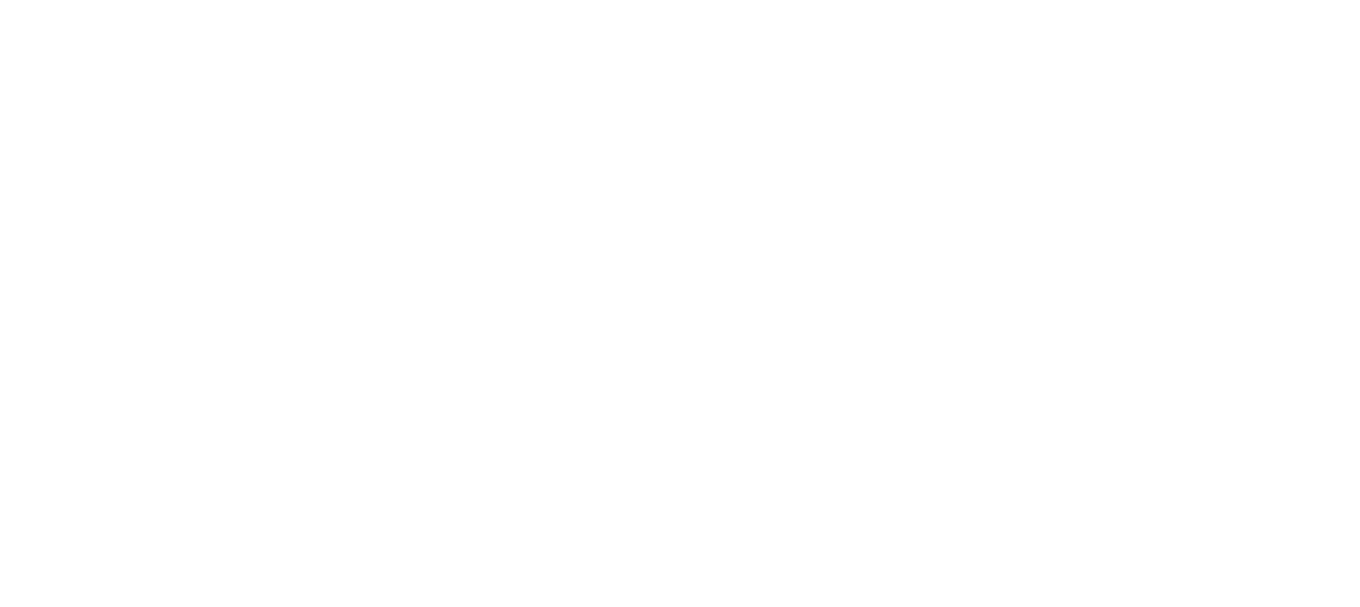 scroll, scrollTop: 0, scrollLeft: 0, axis: both 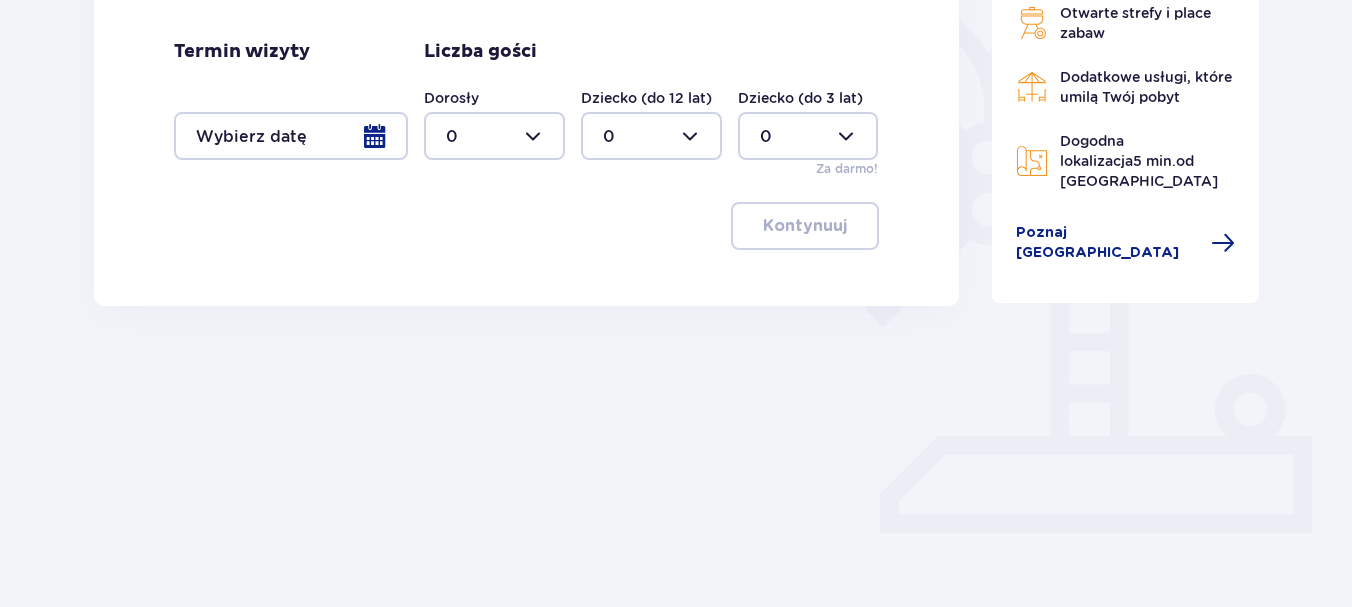 click at bounding box center (291, 136) 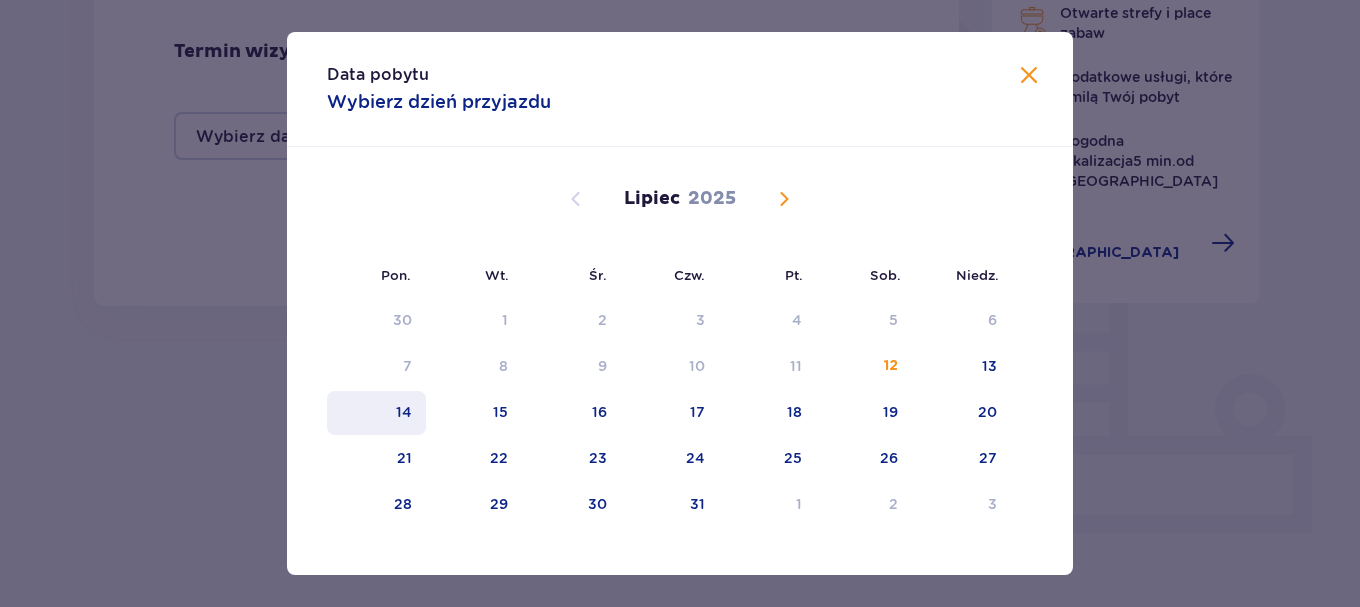 click on "14" at bounding box center (376, 413) 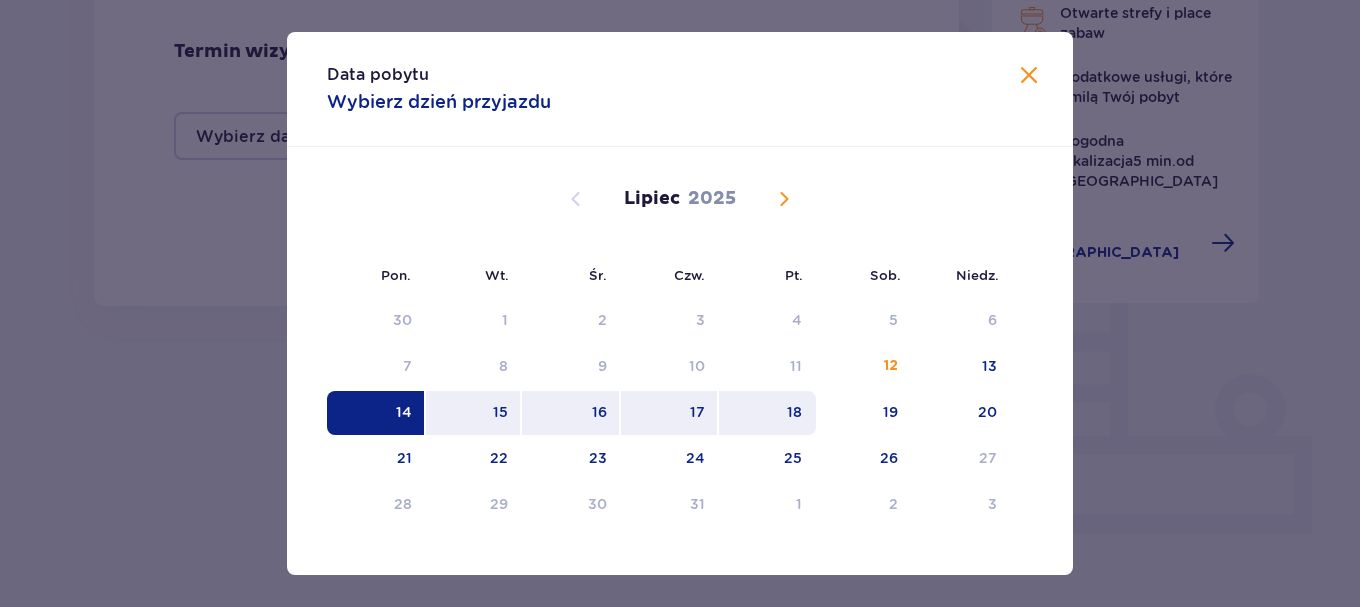 click on "18" at bounding box center (794, 412) 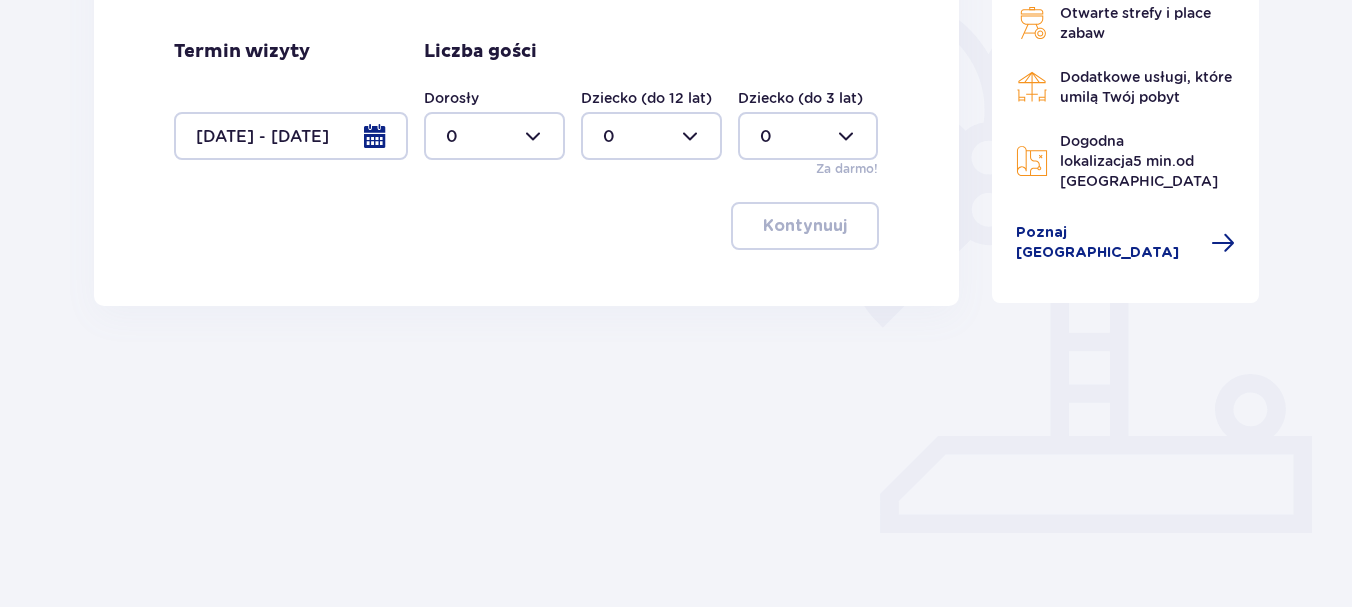 click at bounding box center [494, 136] 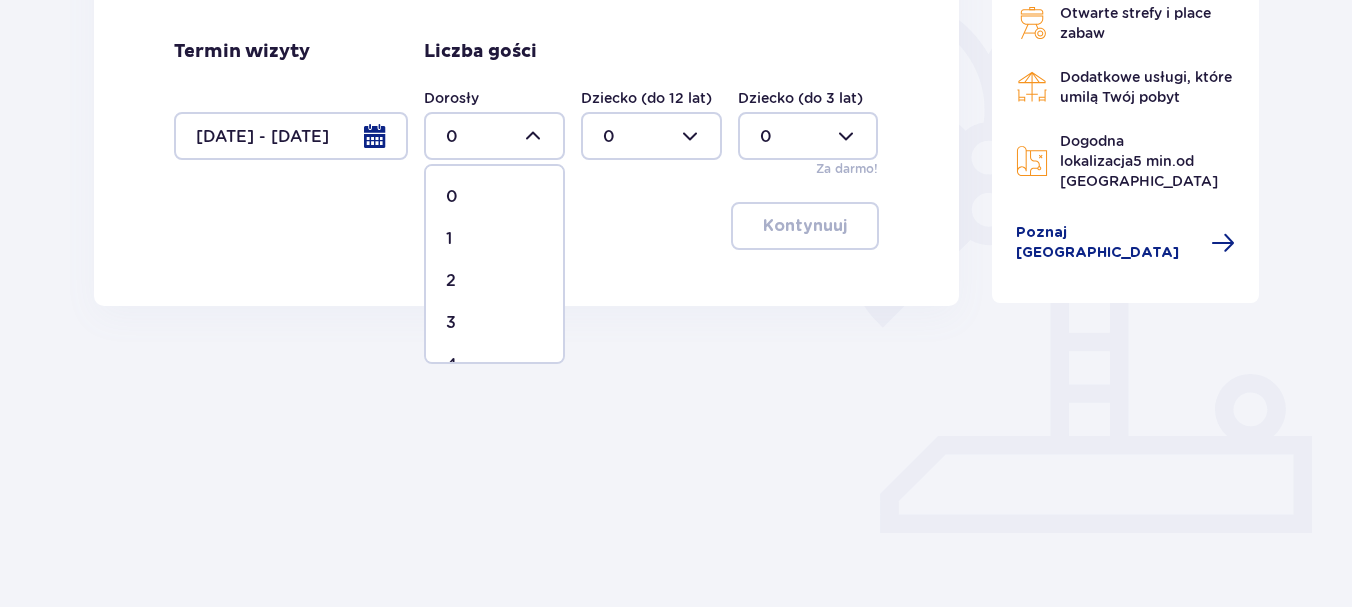 click on "2" at bounding box center [494, 281] 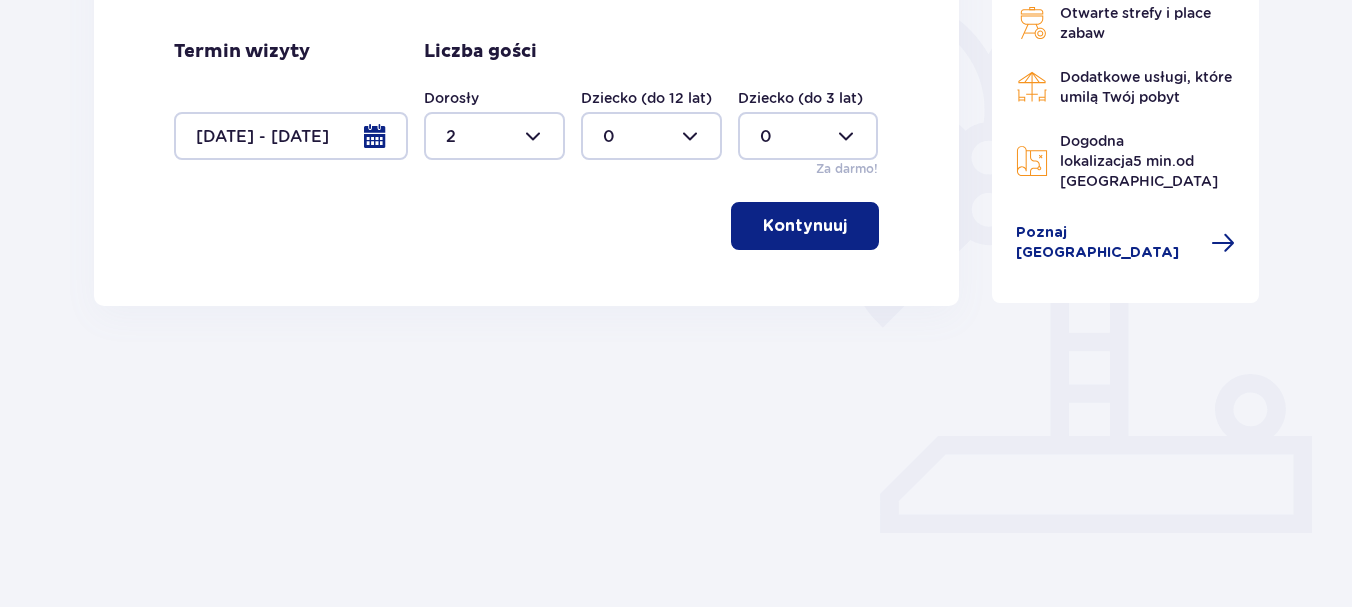 type on "2" 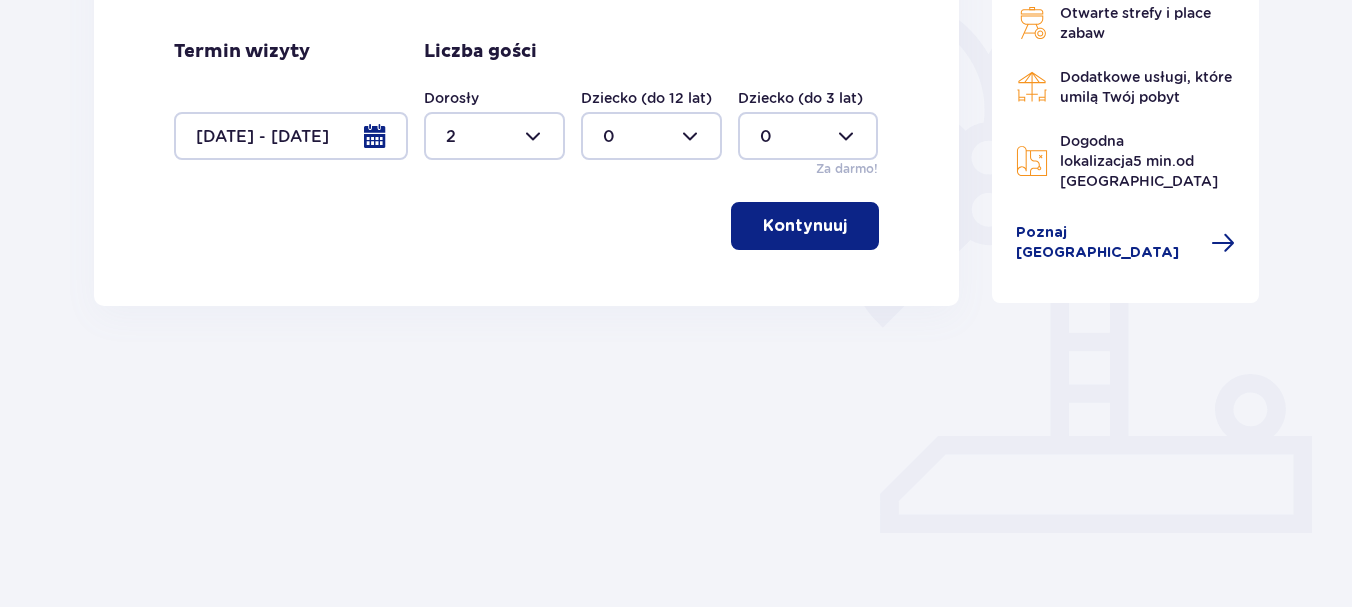 click at bounding box center (651, 136) 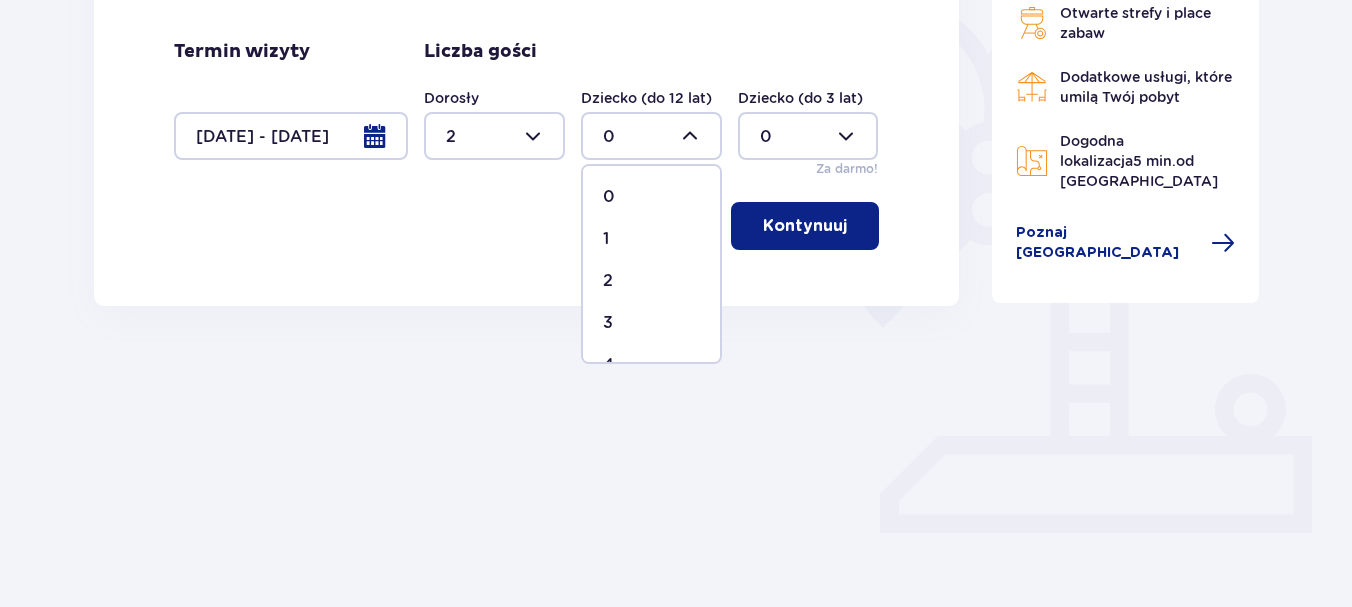 click at bounding box center [651, 136] 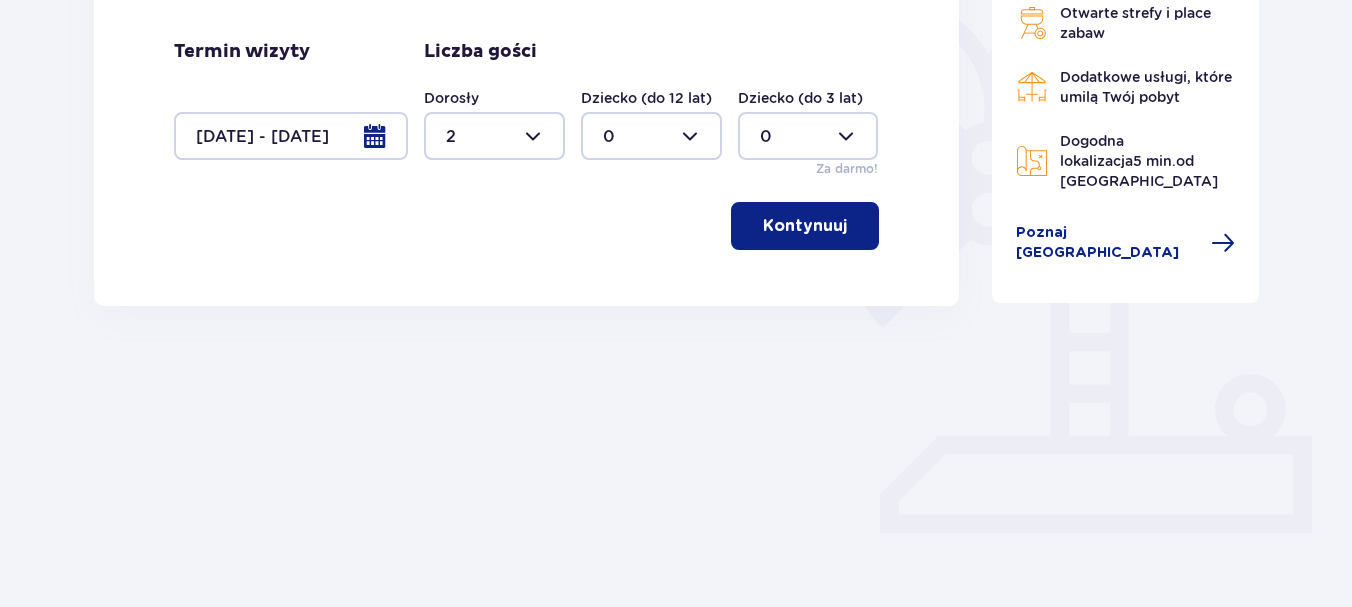 click at bounding box center (808, 136) 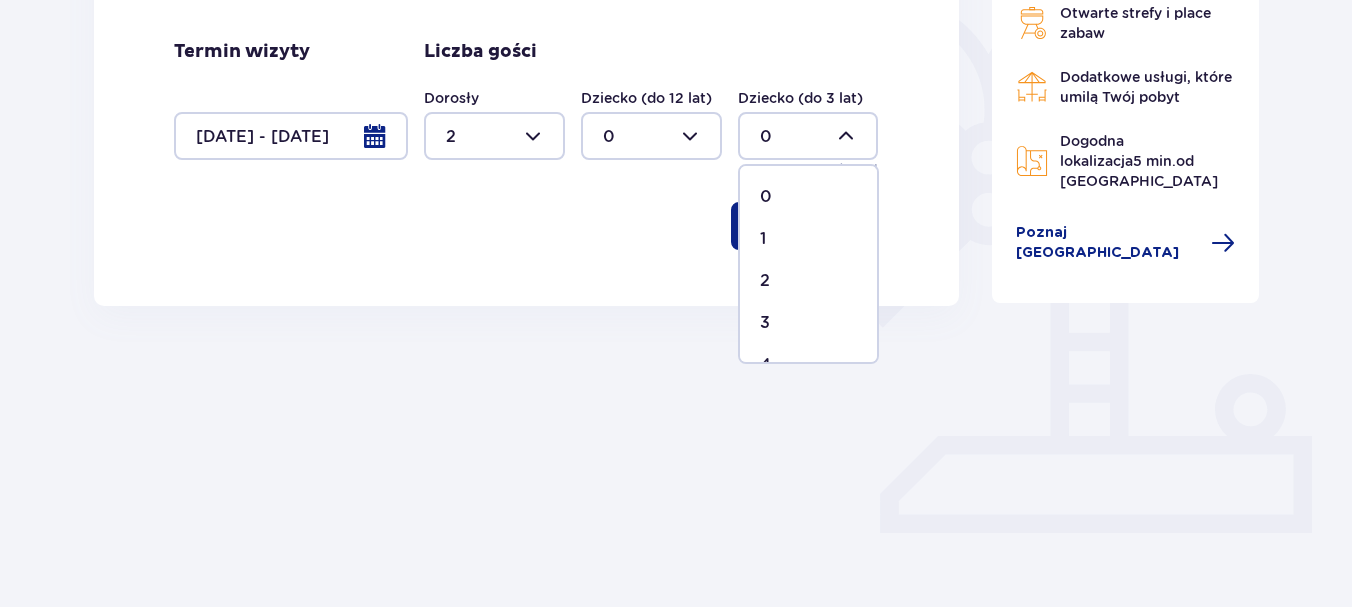 click on "1" at bounding box center (808, 239) 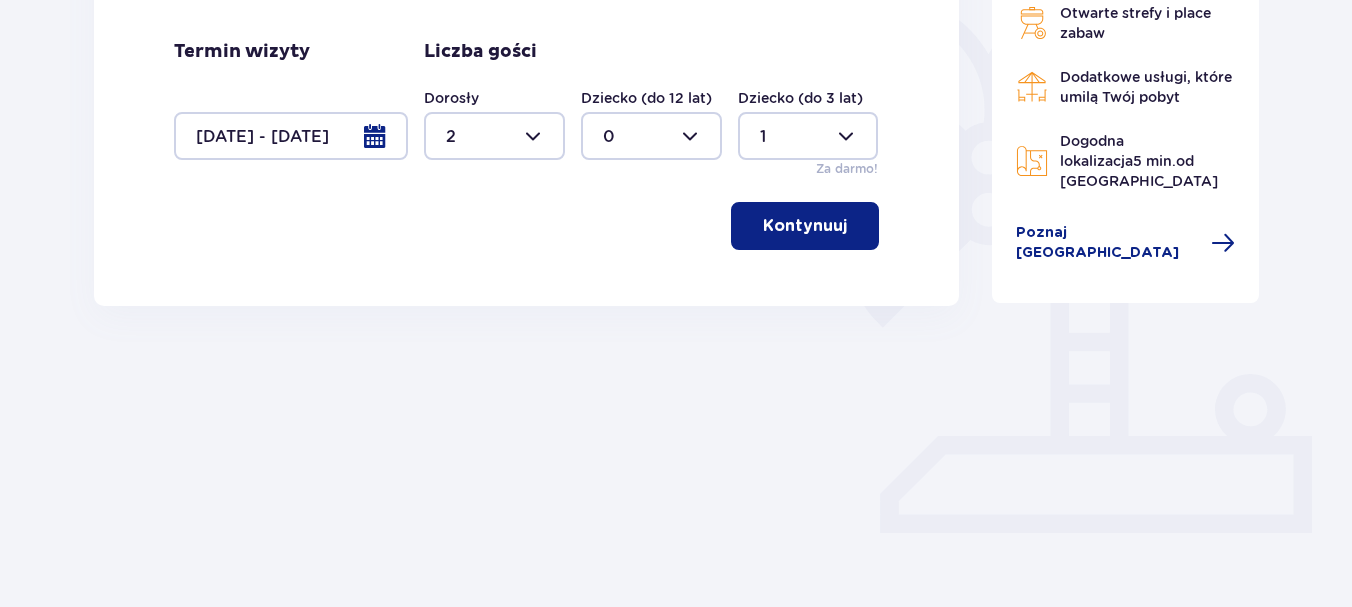 click at bounding box center [651, 136] 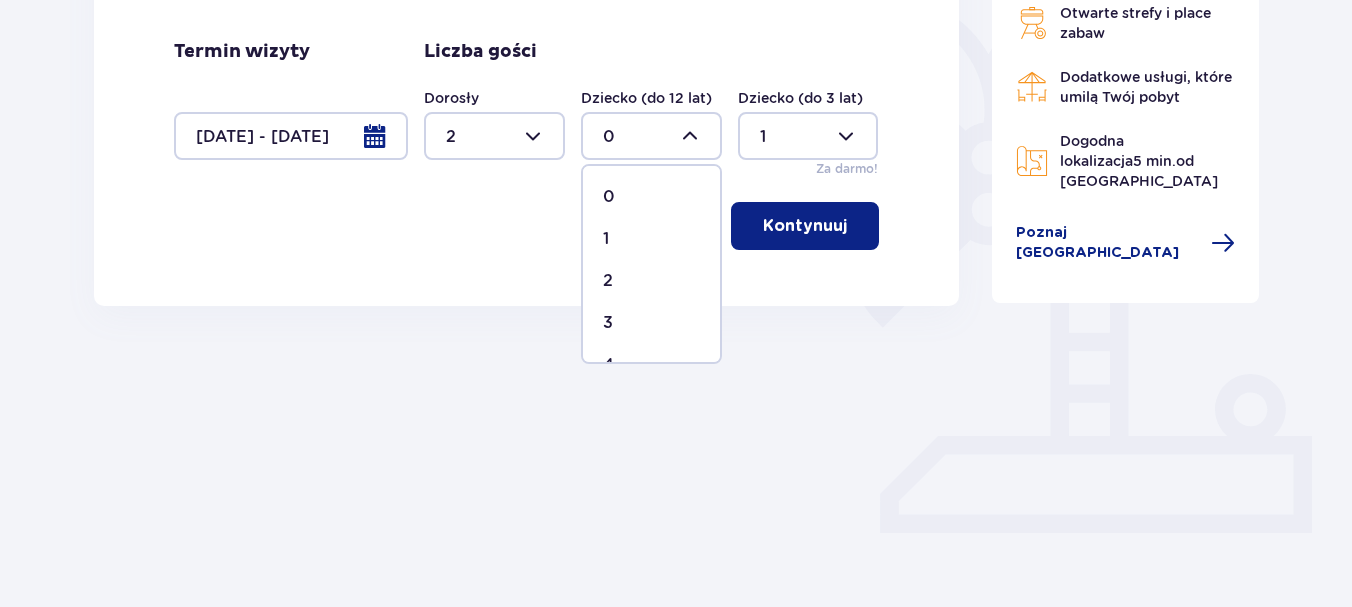 click on "1" at bounding box center [651, 239] 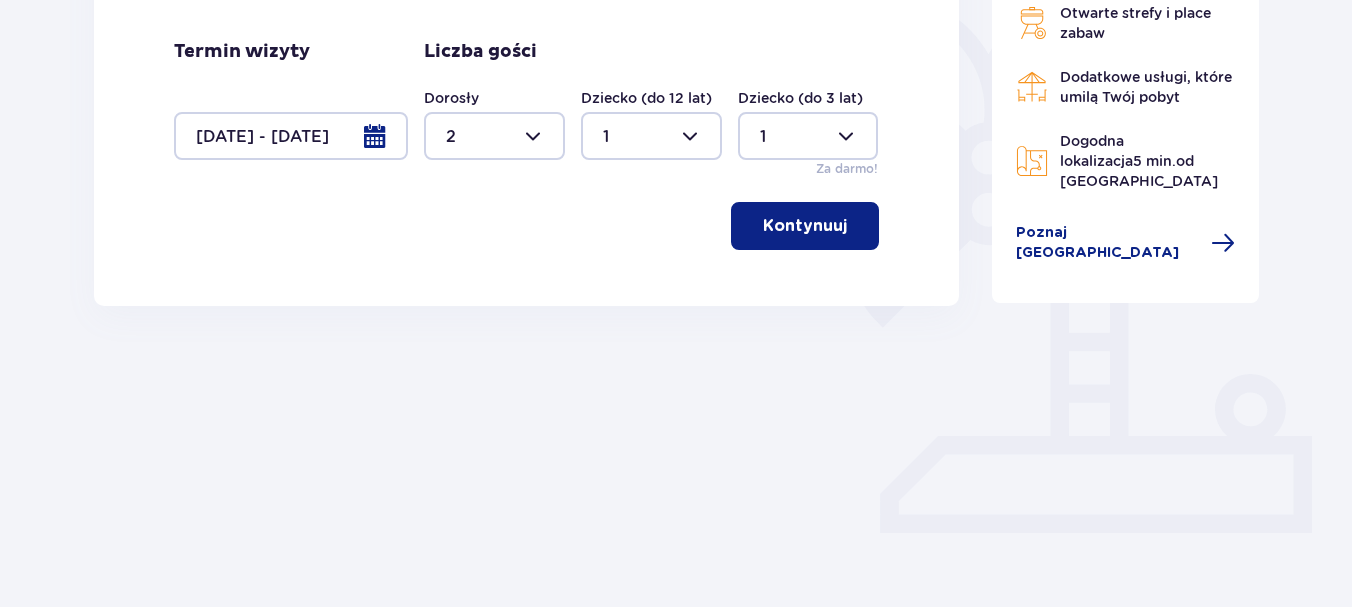 click on "Kontynuuj" at bounding box center [805, 226] 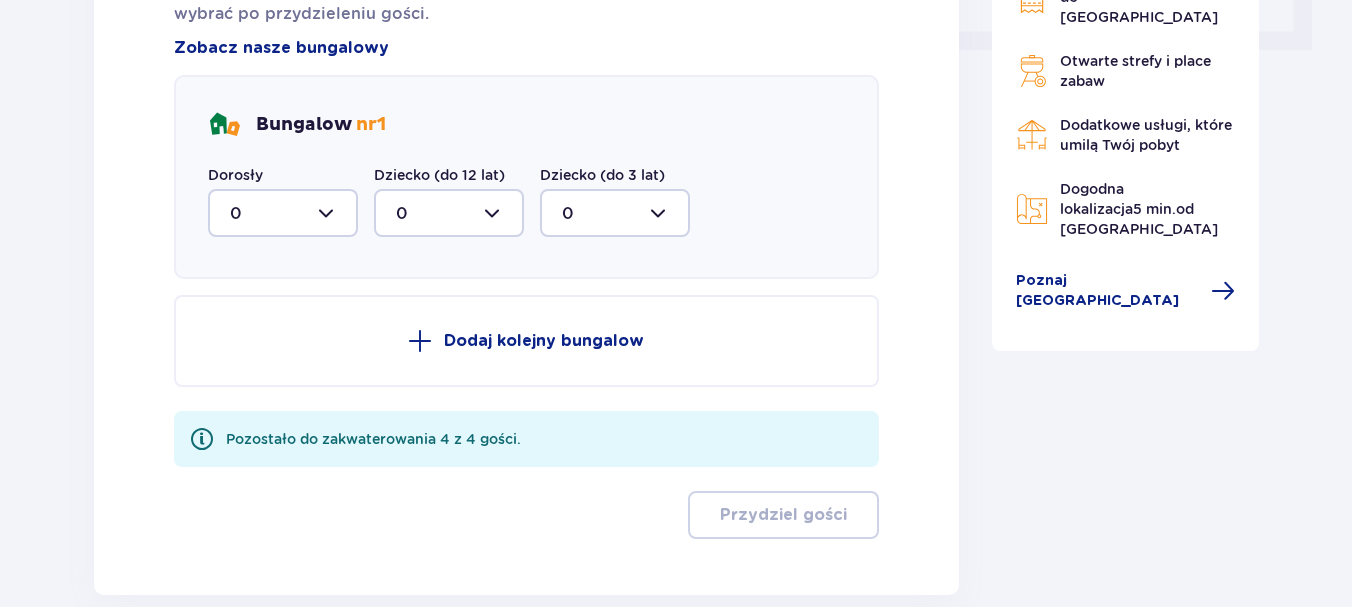 scroll, scrollTop: 891, scrollLeft: 0, axis: vertical 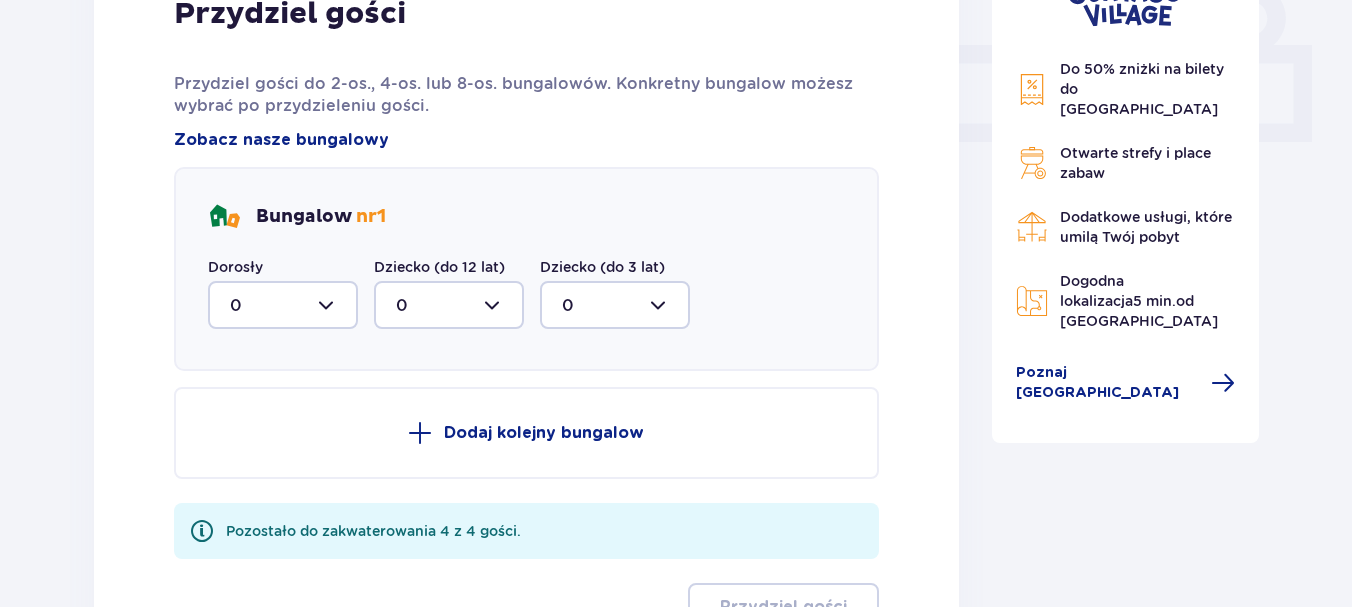 click at bounding box center [283, 305] 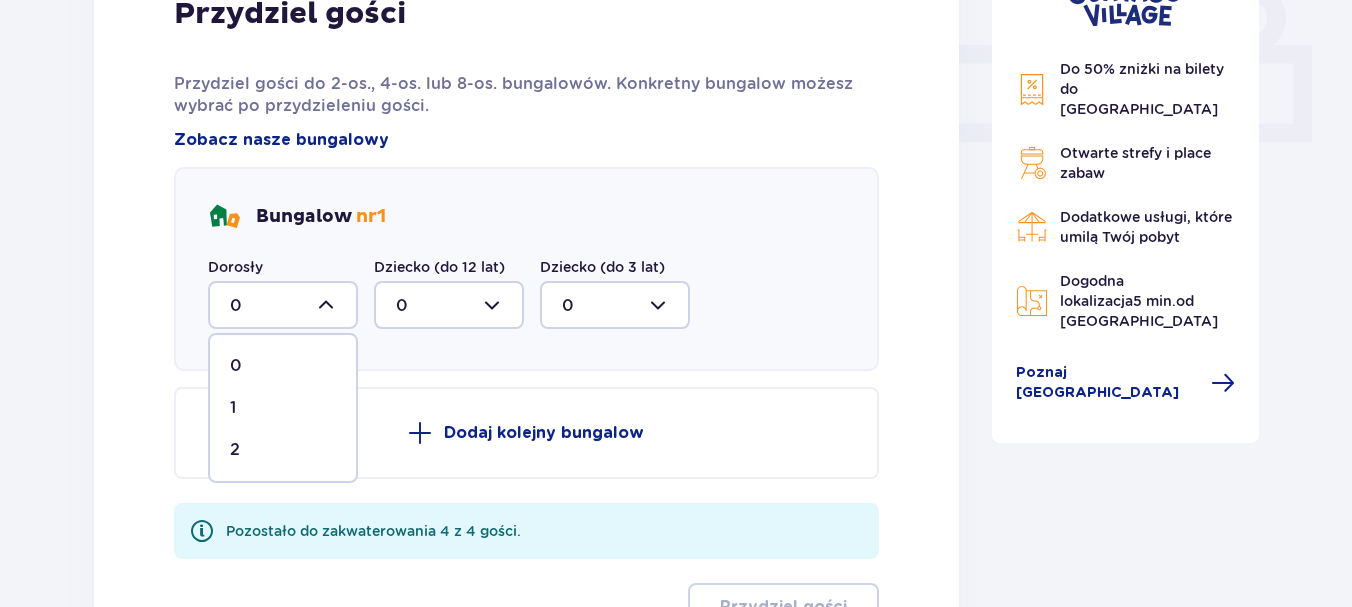 click on "2" at bounding box center [283, 450] 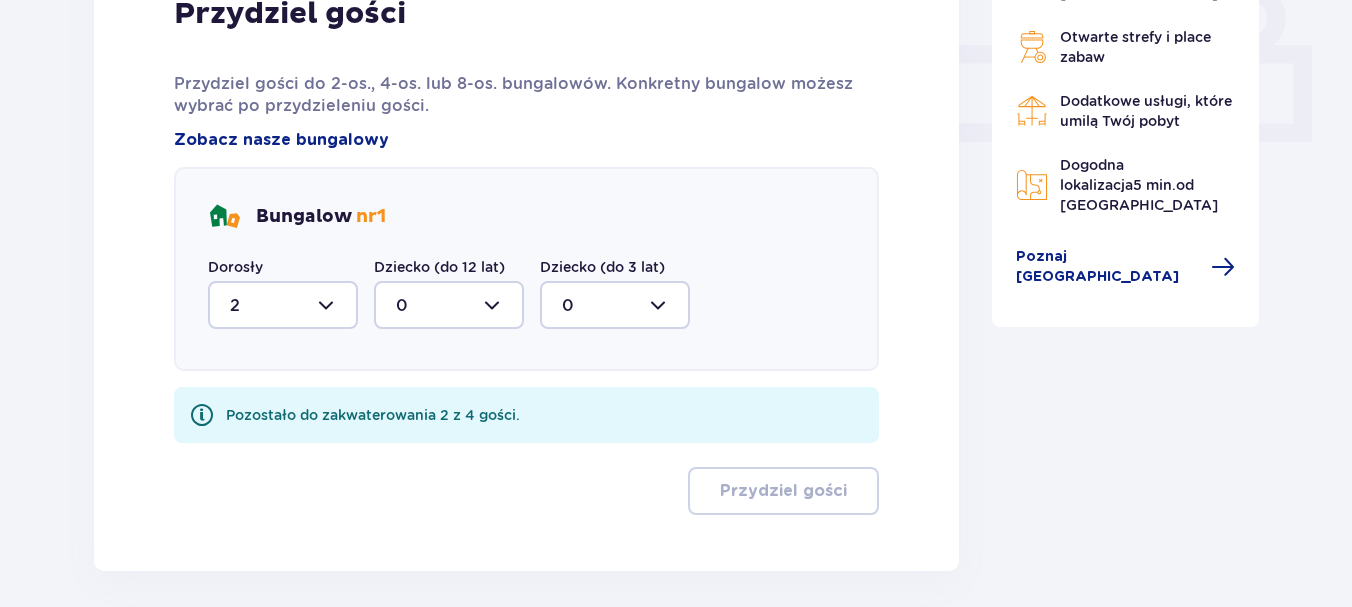 click at bounding box center (283, 305) 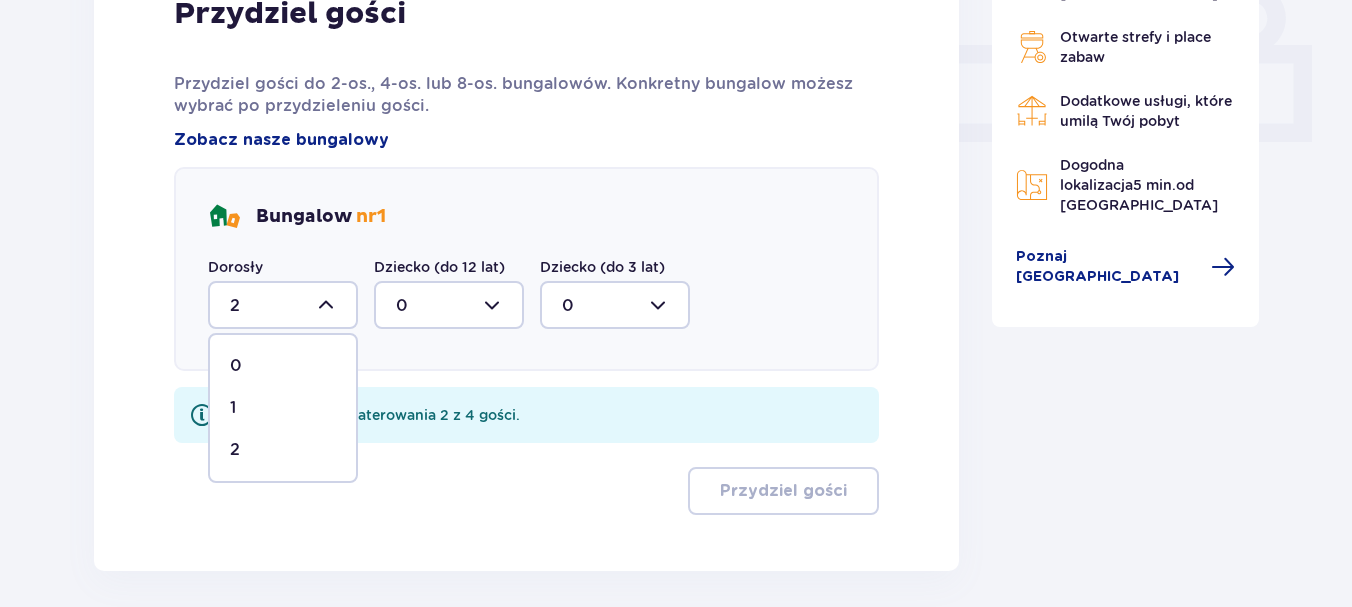 click at bounding box center [283, 305] 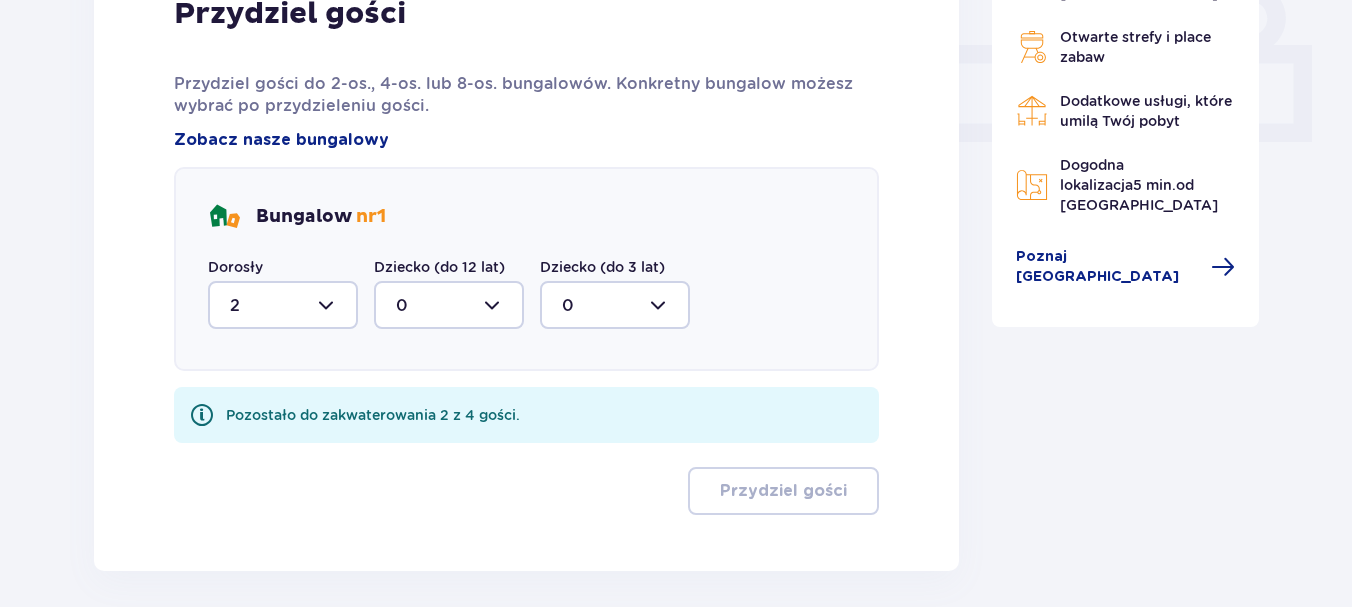 click at bounding box center (283, 305) 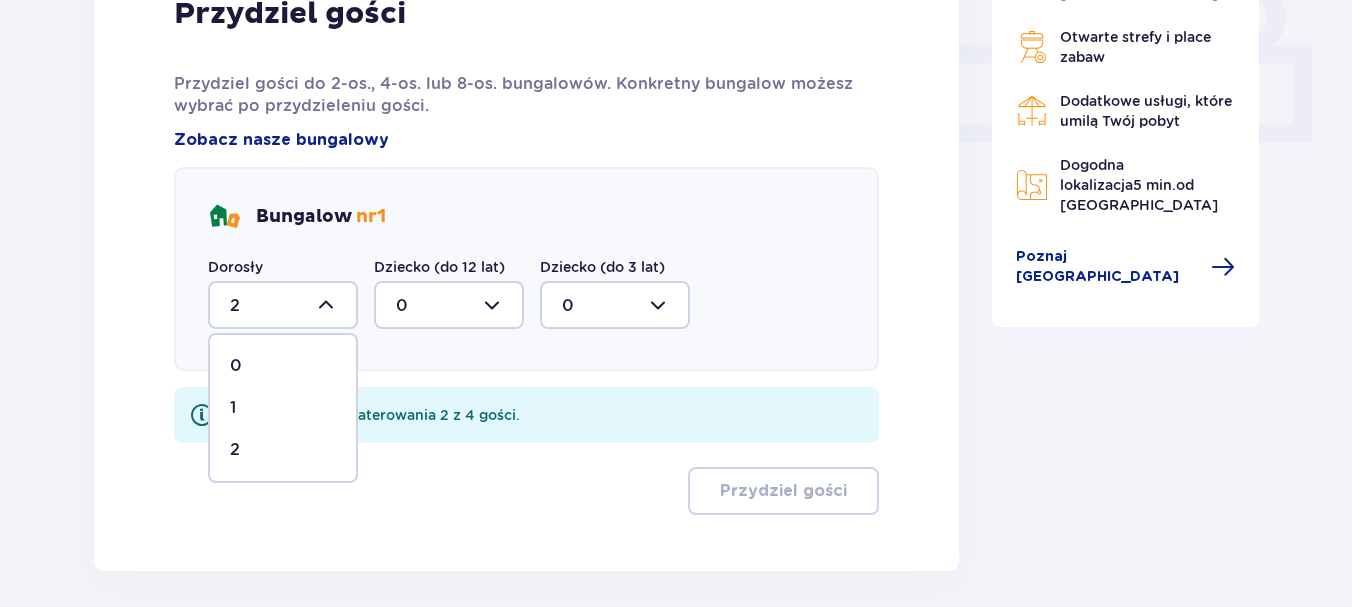 click at bounding box center (283, 305) 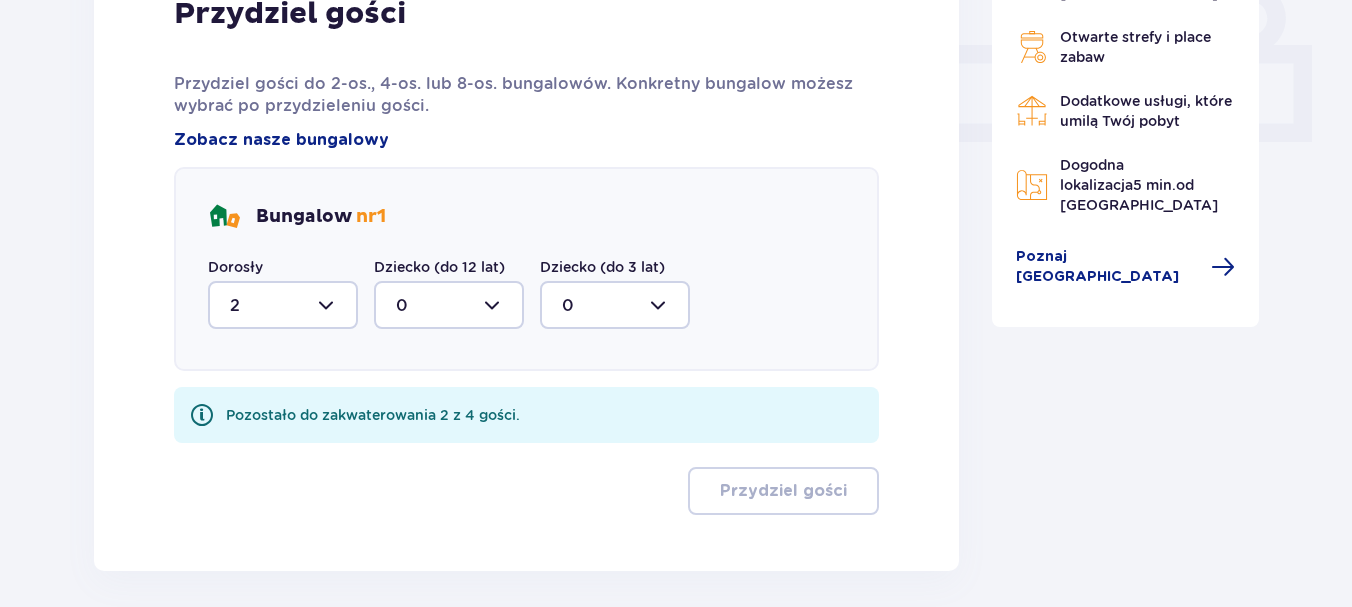 click at bounding box center [449, 305] 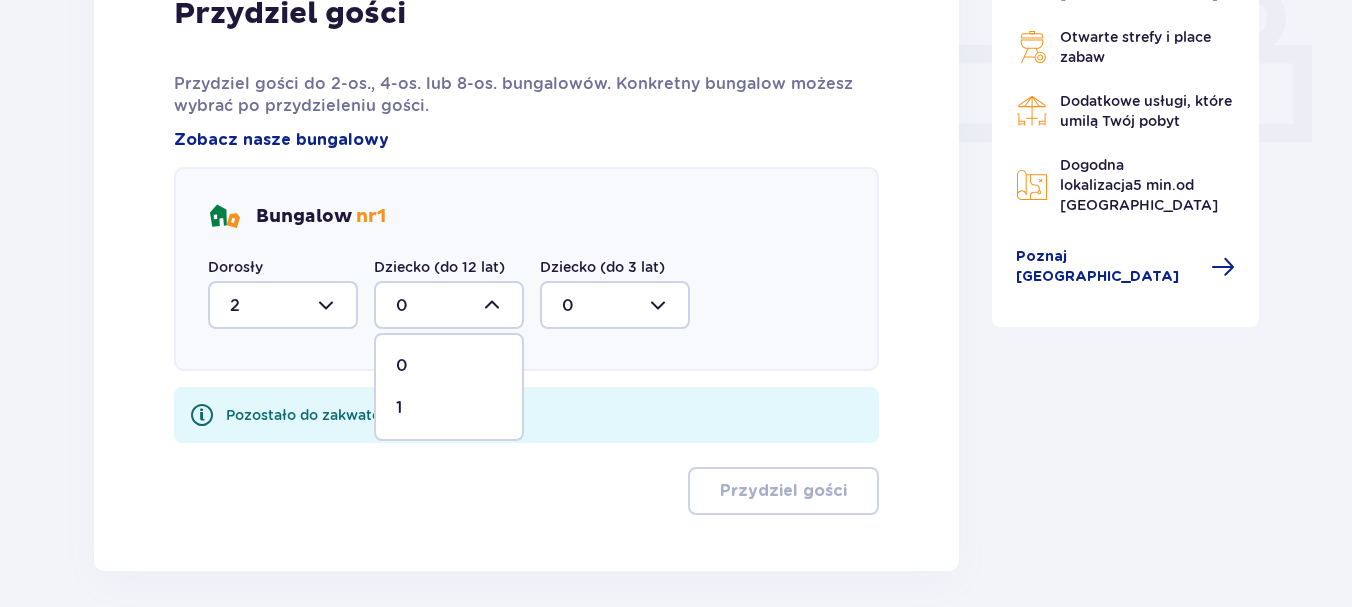 click on "1" at bounding box center (449, 408) 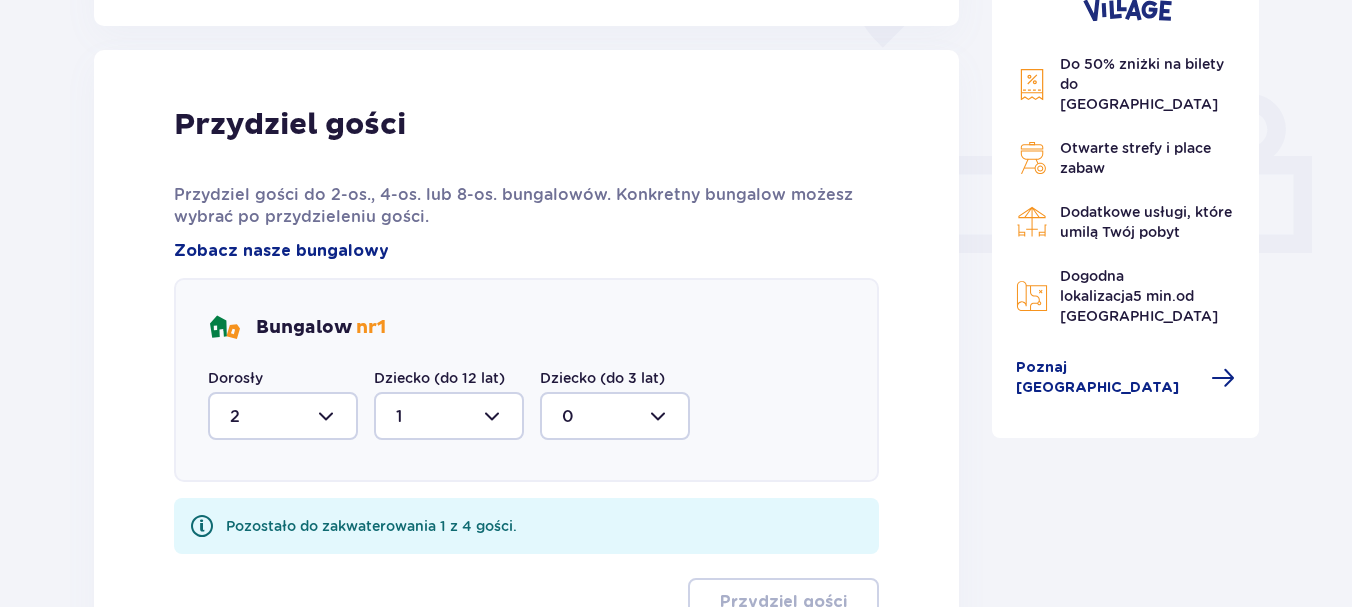 scroll, scrollTop: 775, scrollLeft: 0, axis: vertical 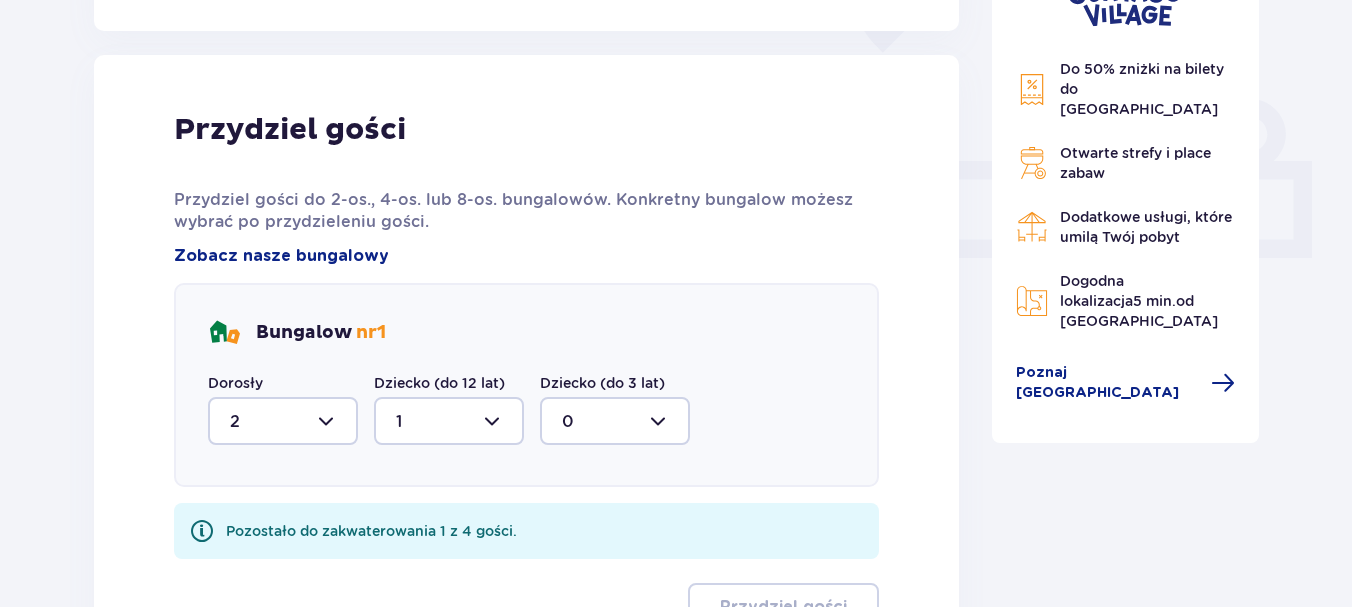 click at bounding box center (615, 421) 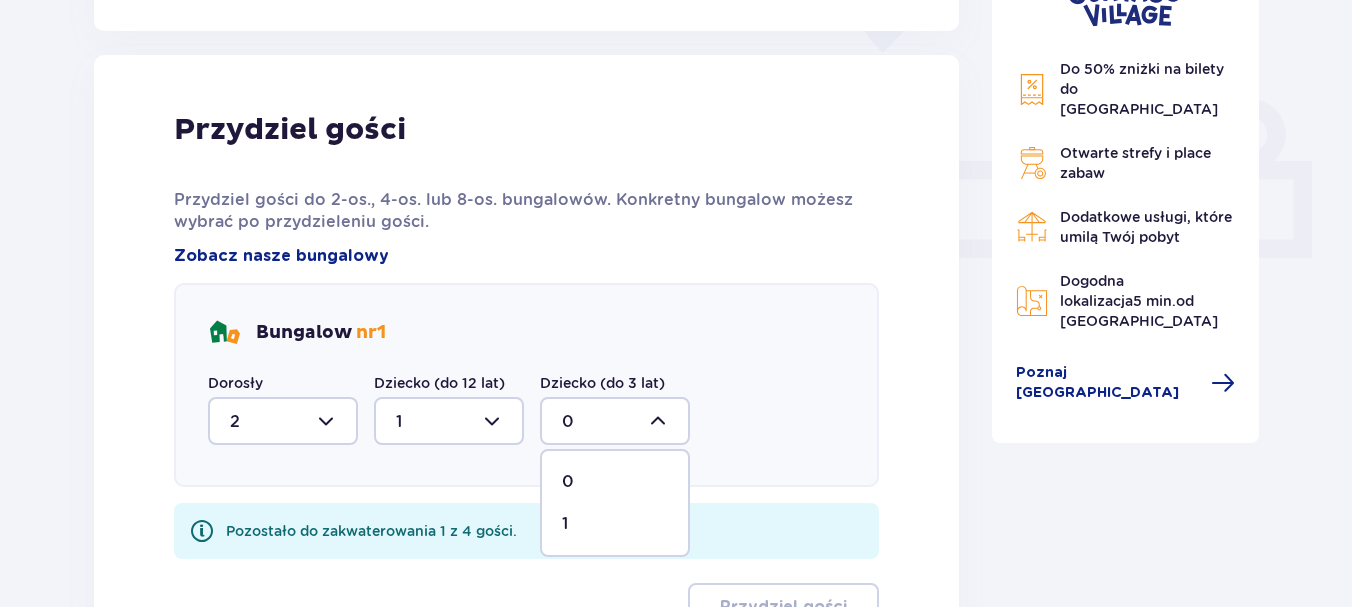 click on "1" at bounding box center [615, 524] 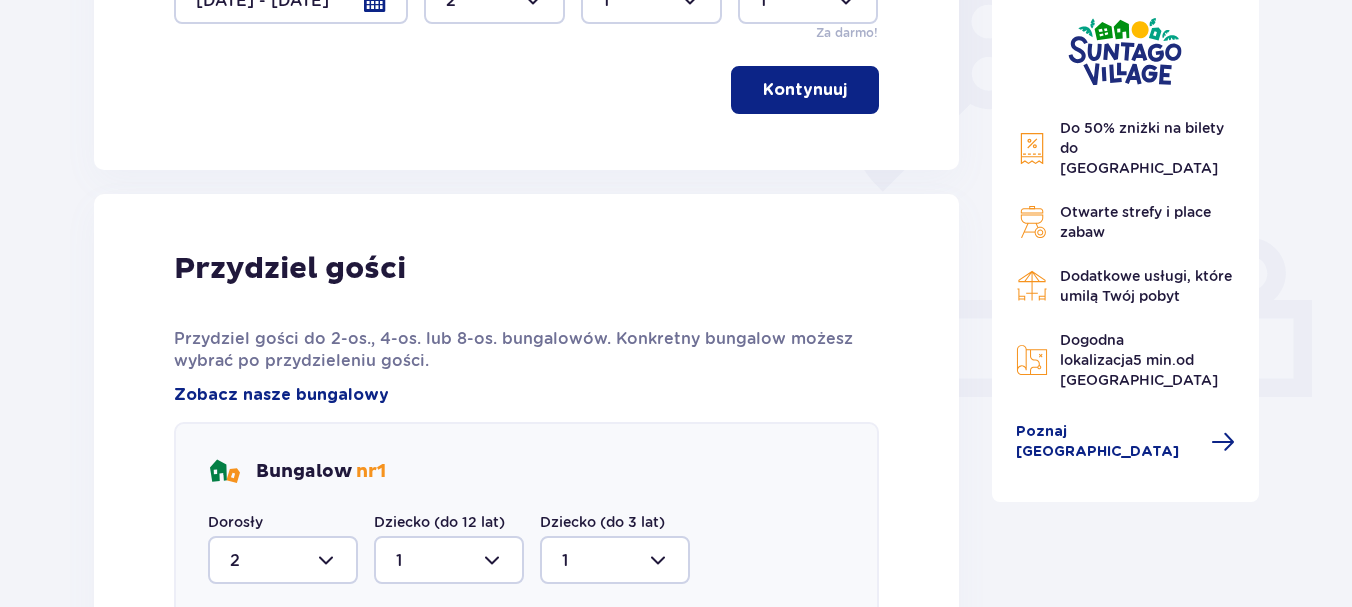 scroll, scrollTop: 295, scrollLeft: 0, axis: vertical 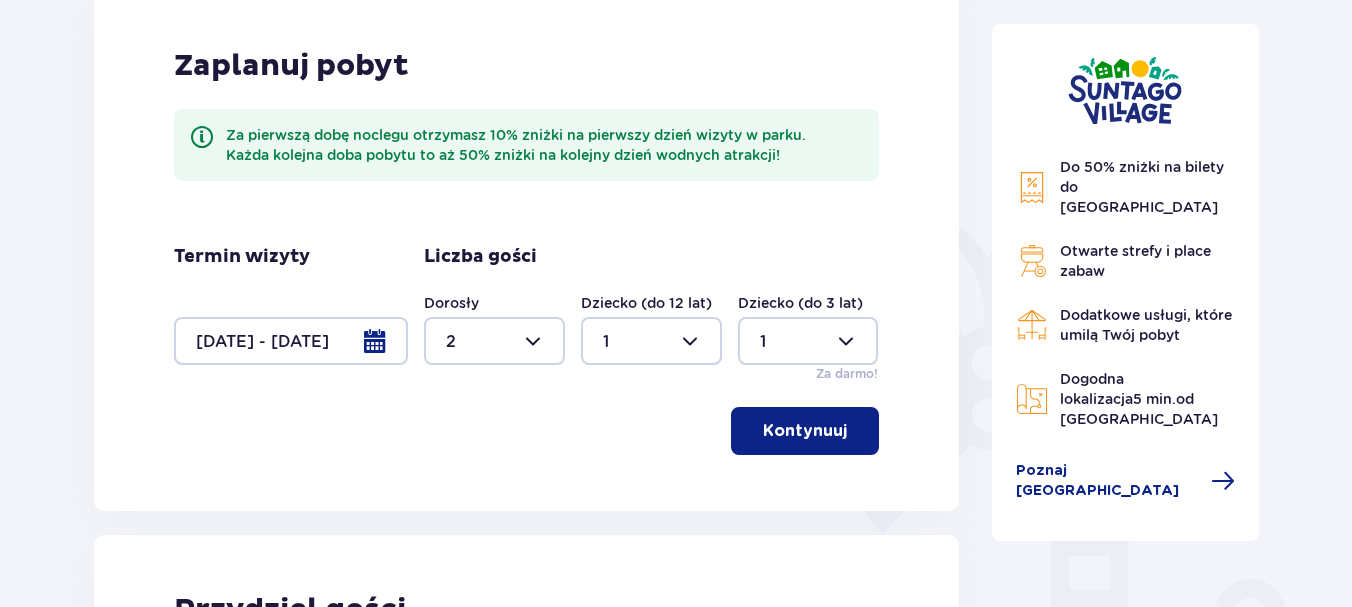 click on "Kontynuuj" at bounding box center [805, 431] 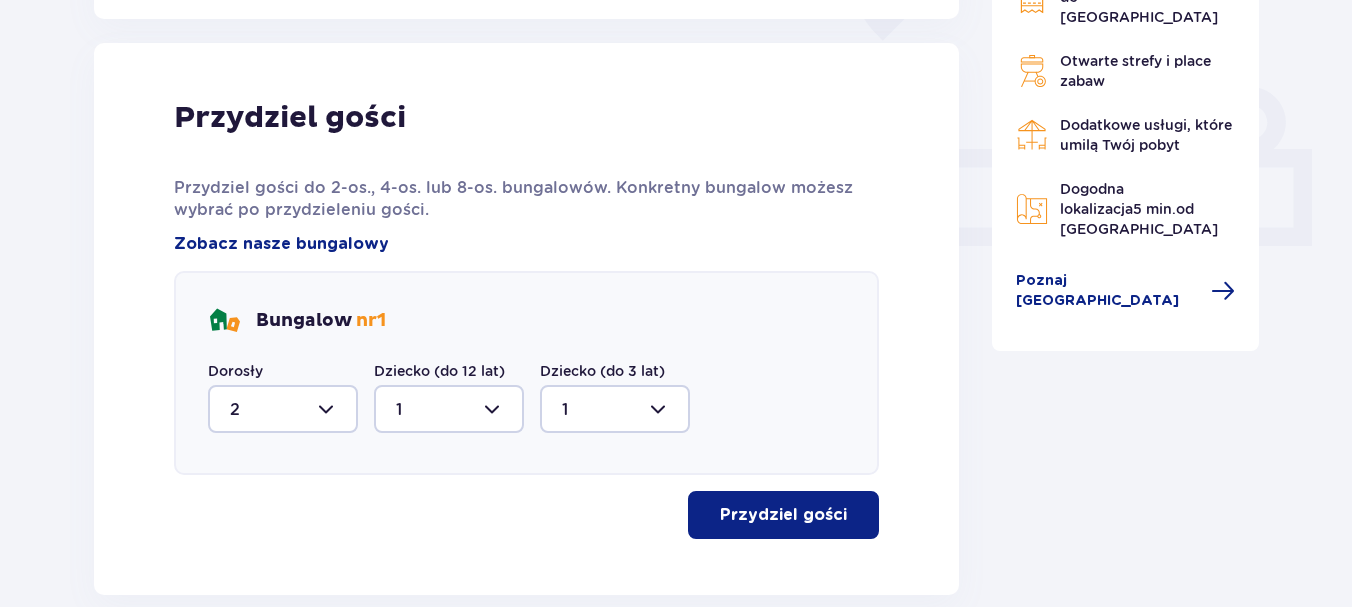 scroll, scrollTop: 806, scrollLeft: 0, axis: vertical 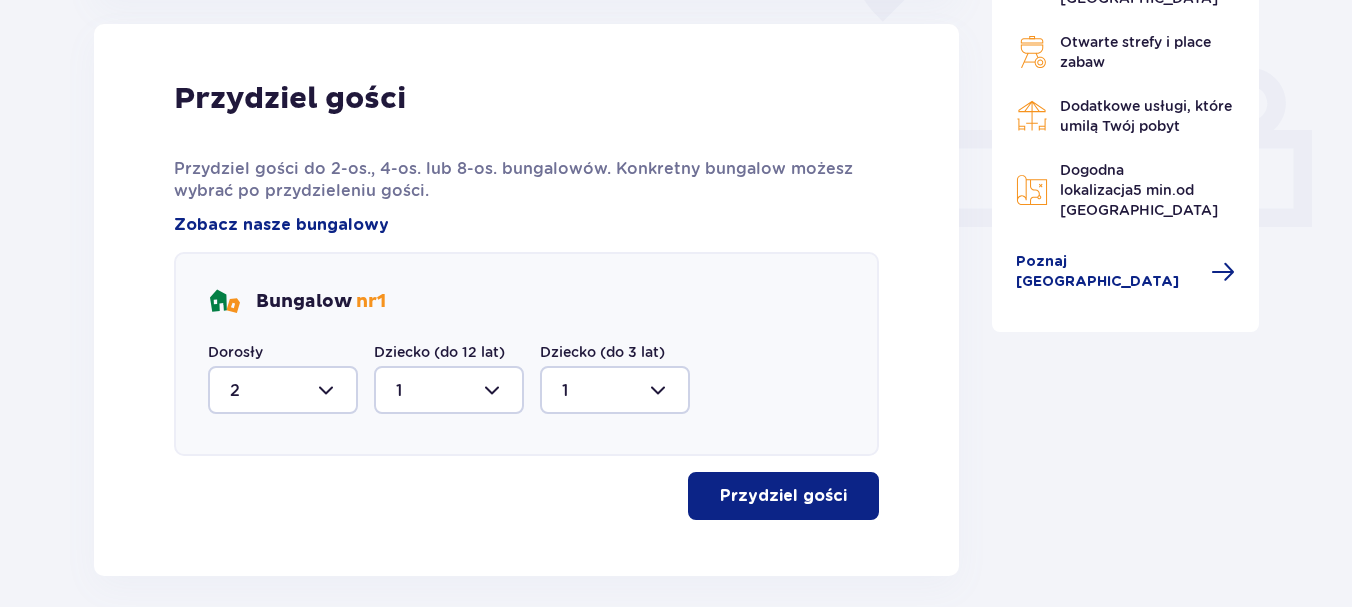 click on "Przydziel gości" at bounding box center (783, 496) 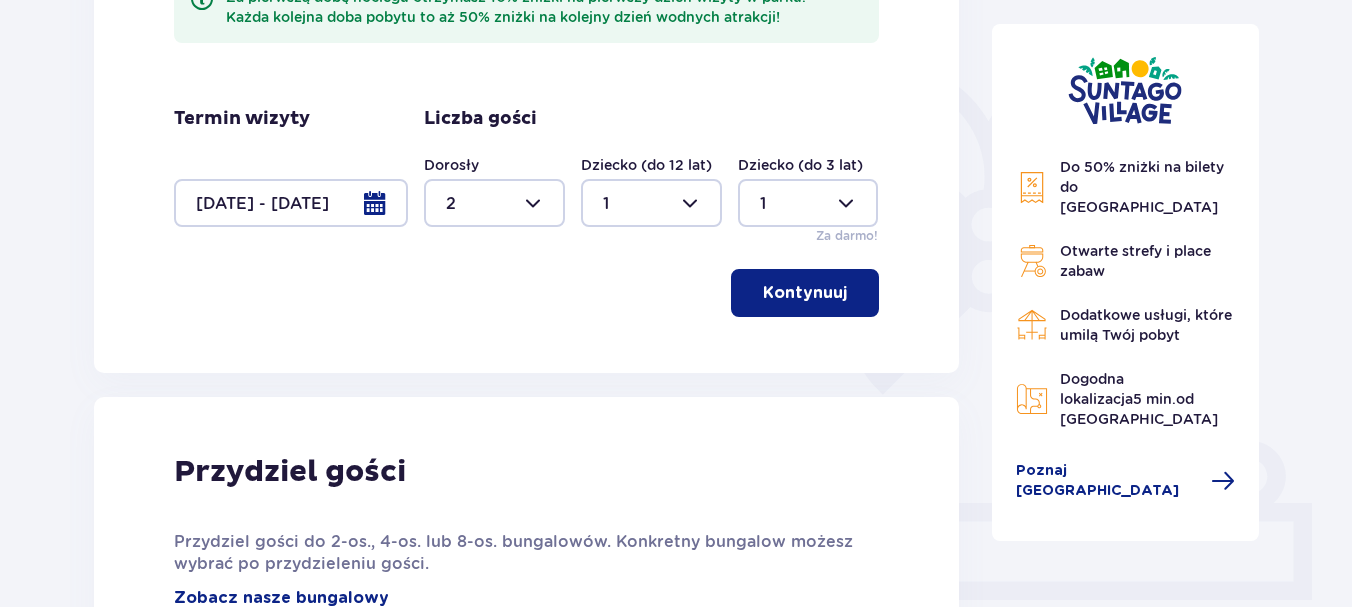 scroll, scrollTop: 319, scrollLeft: 0, axis: vertical 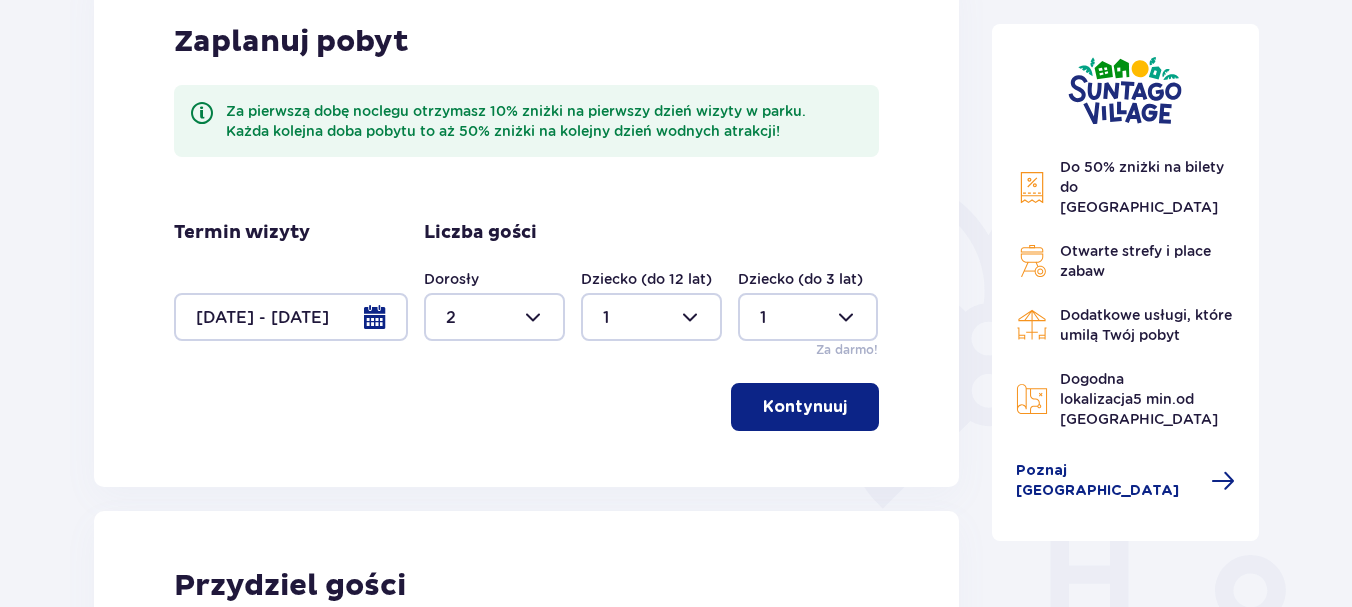 click at bounding box center (291, 317) 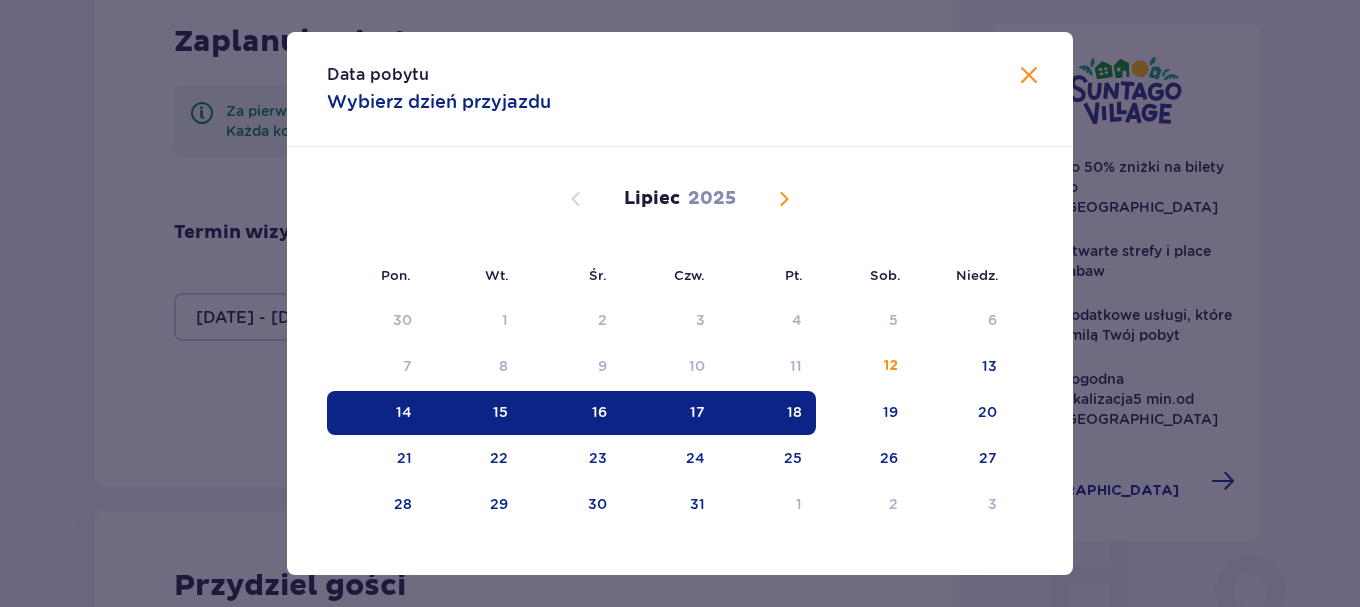 click at bounding box center [784, 199] 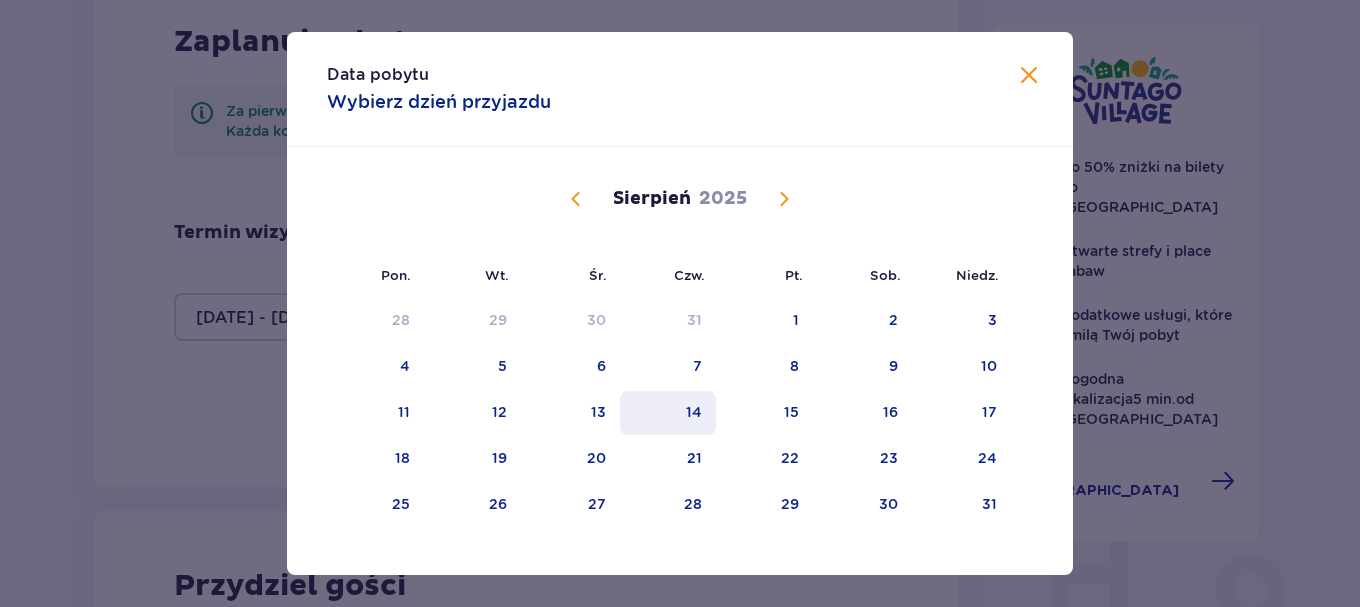 click on "14" at bounding box center [694, 412] 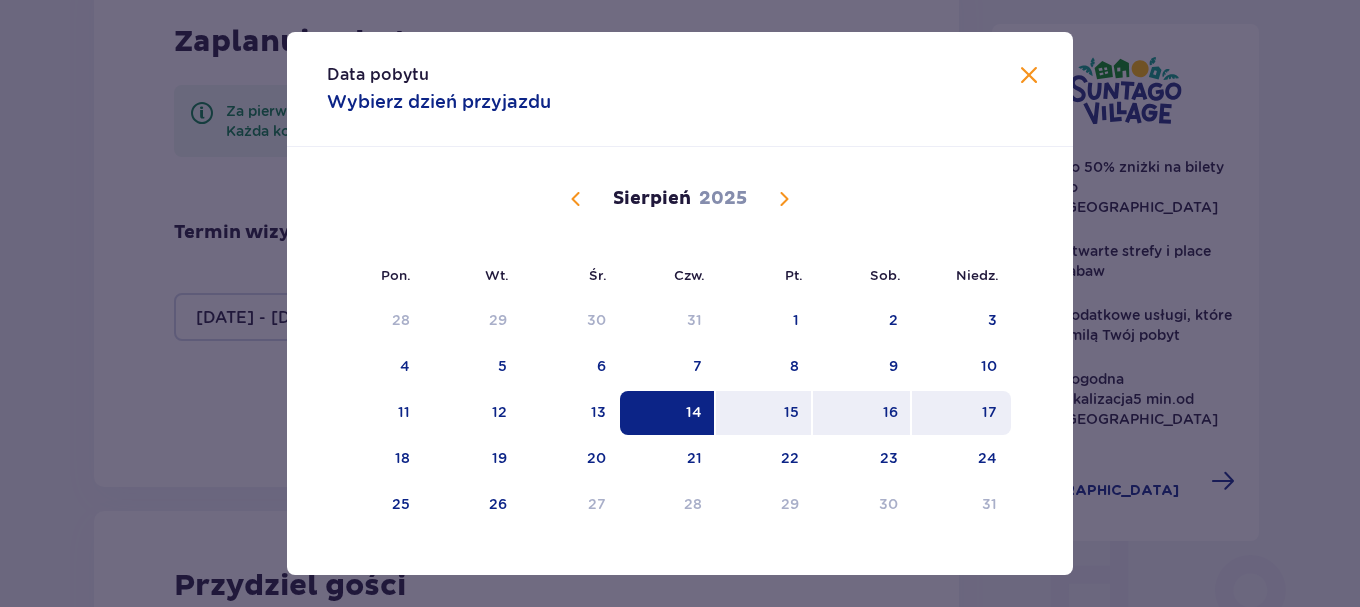 click on "17" at bounding box center [961, 413] 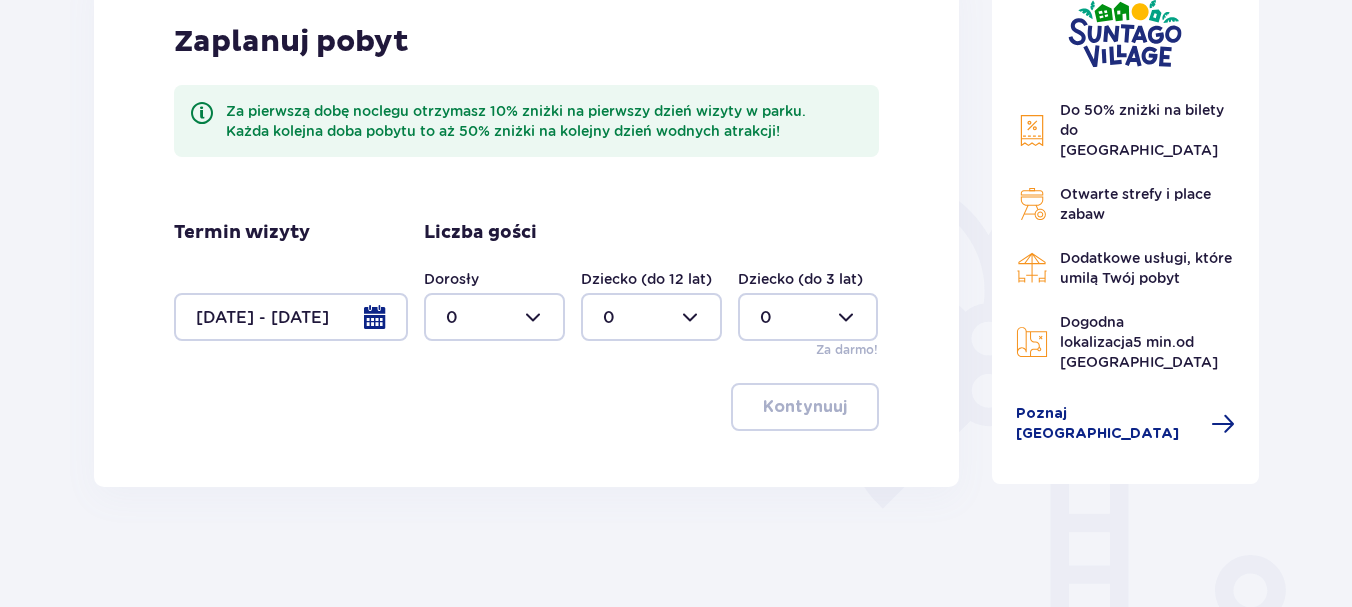 click at bounding box center (494, 317) 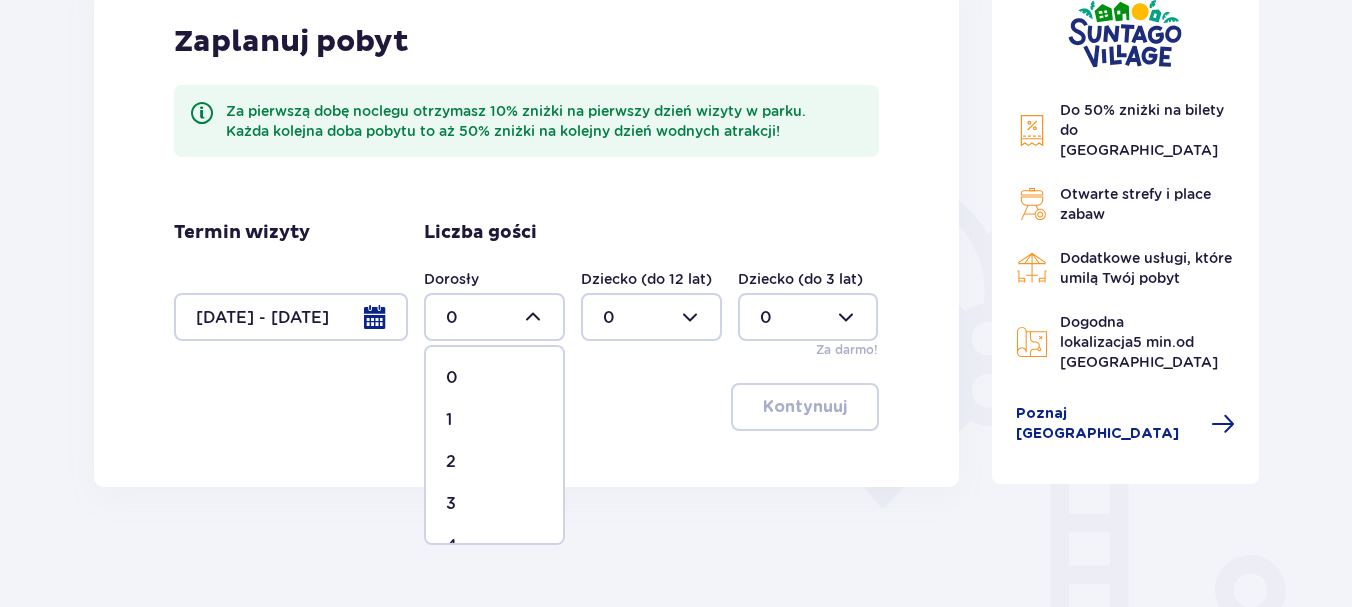 click on "2" at bounding box center [494, 462] 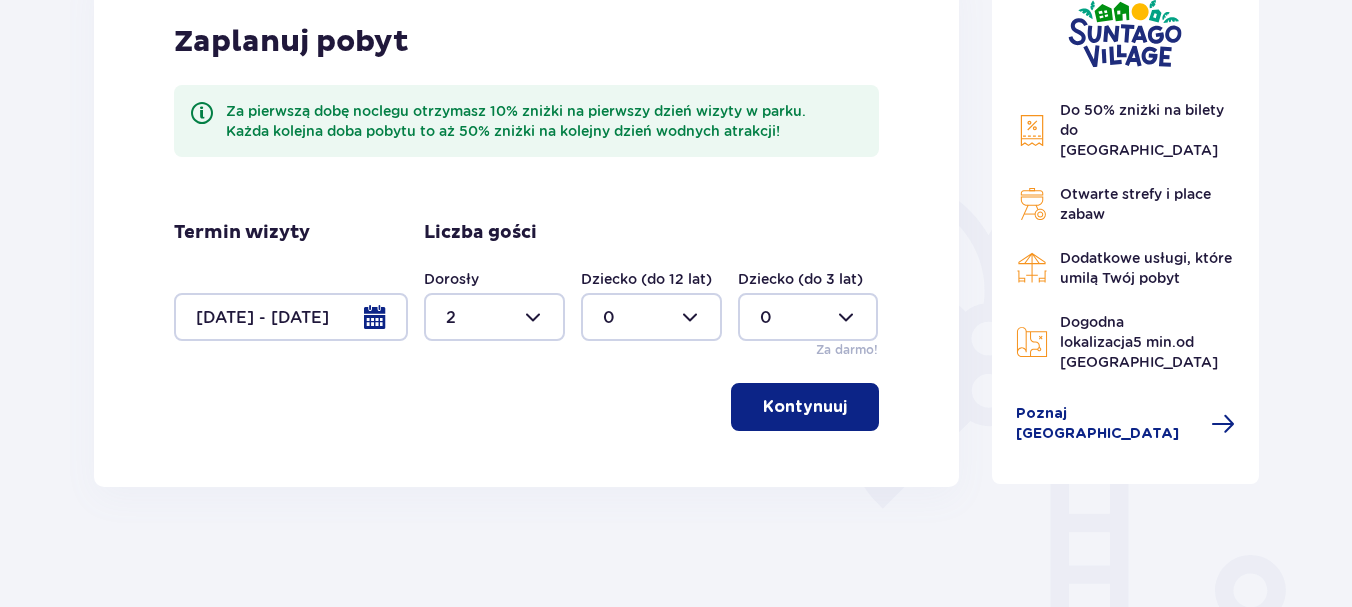 click at bounding box center (651, 317) 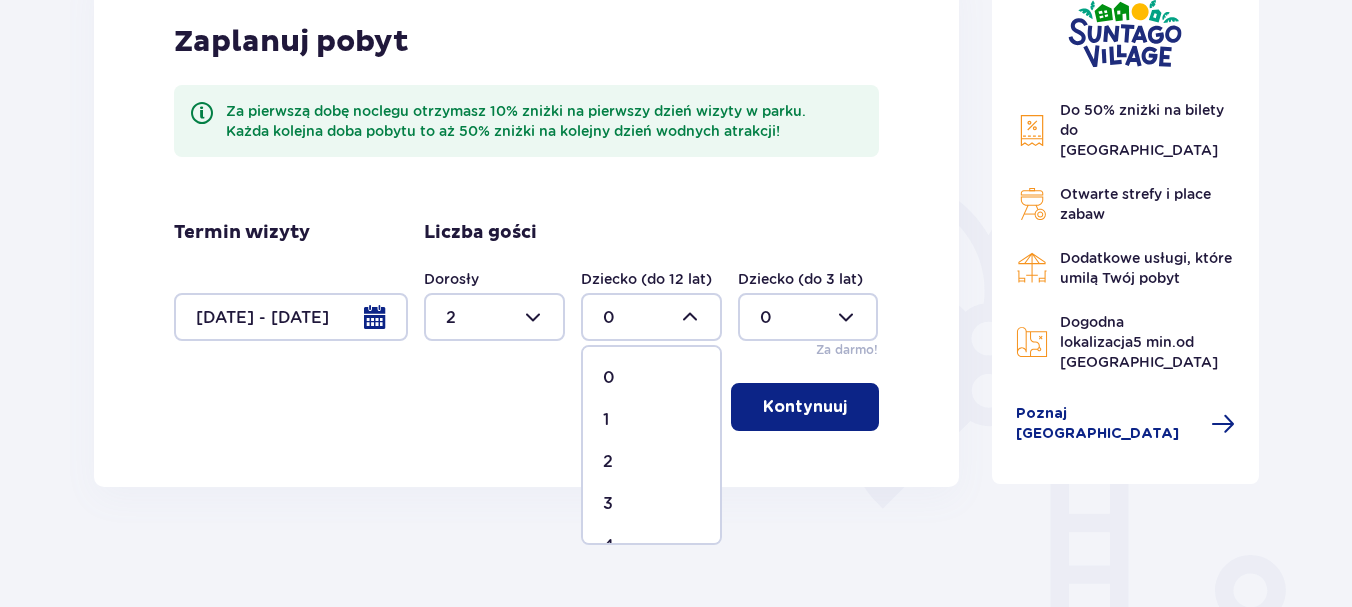 click on "1" at bounding box center (651, 420) 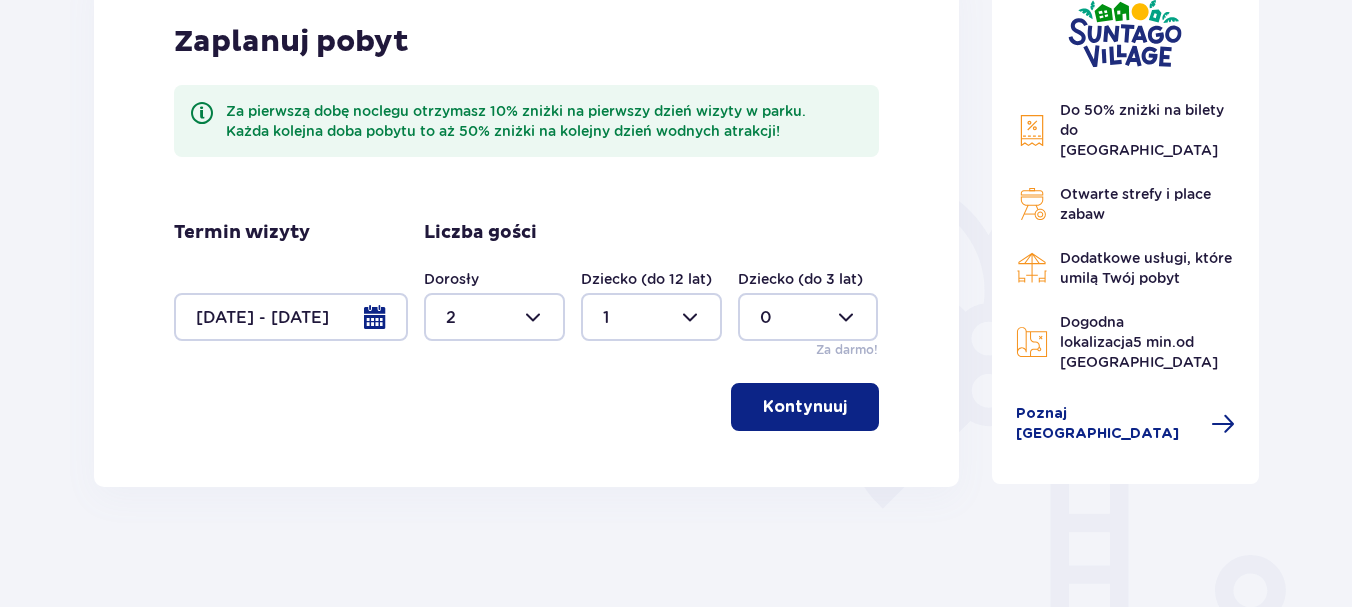 click on "Kontynuuj" at bounding box center [805, 407] 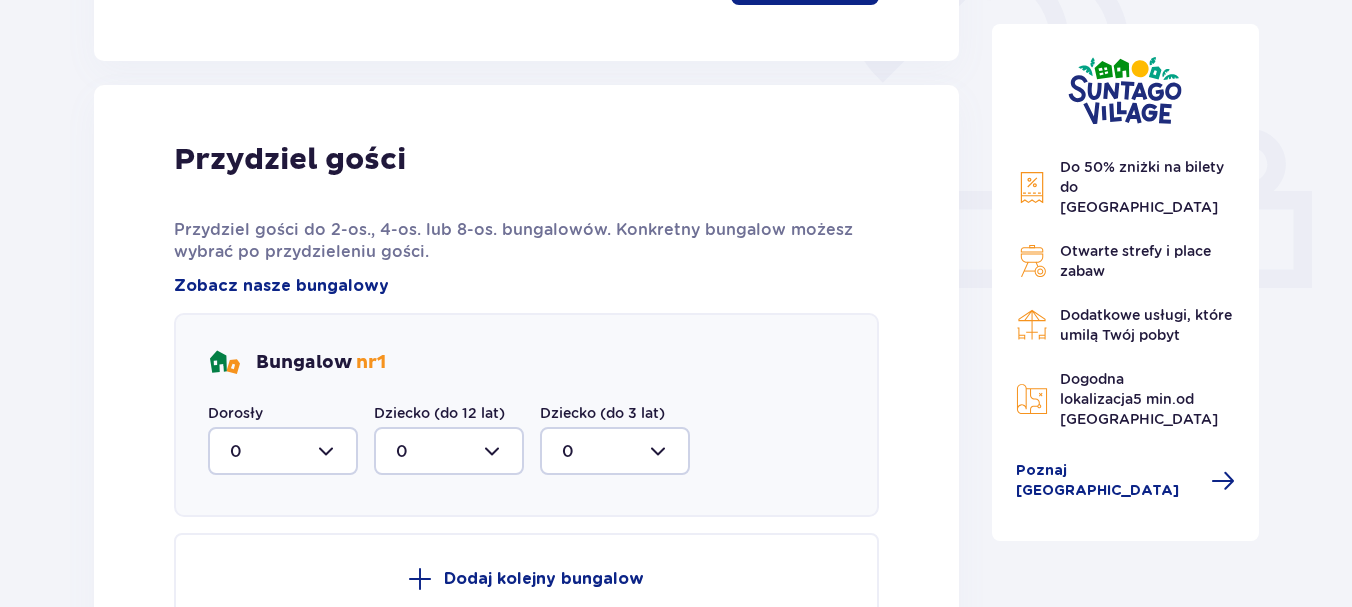 scroll, scrollTop: 806, scrollLeft: 0, axis: vertical 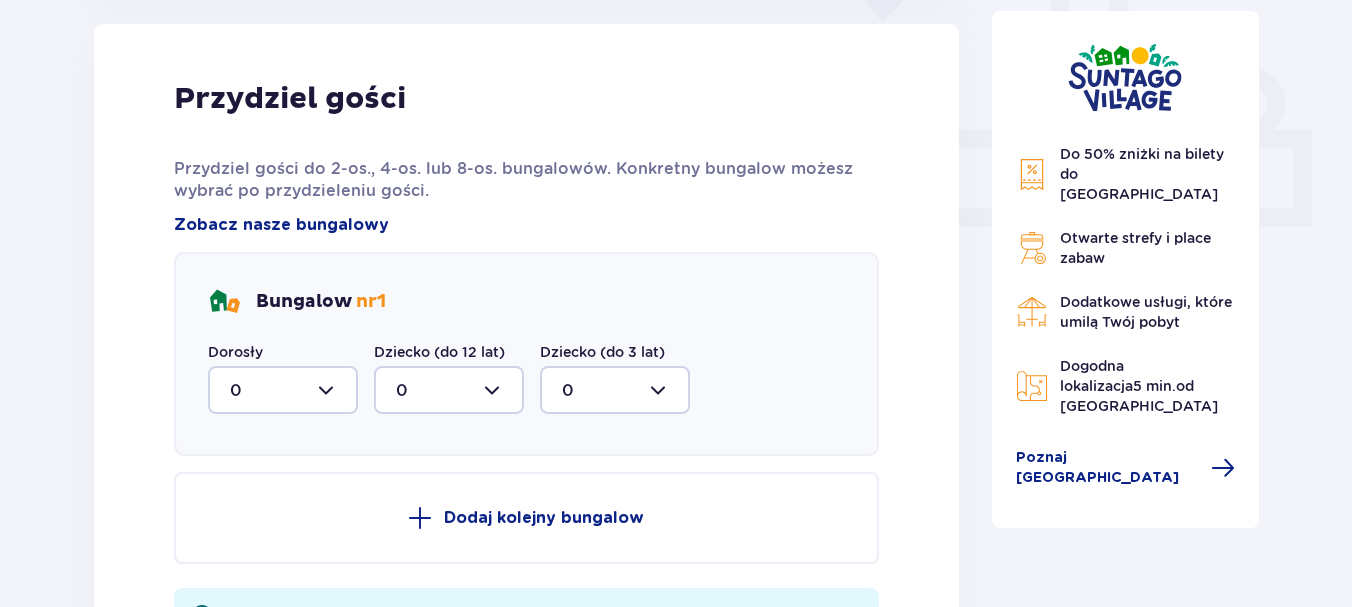 click at bounding box center (283, 390) 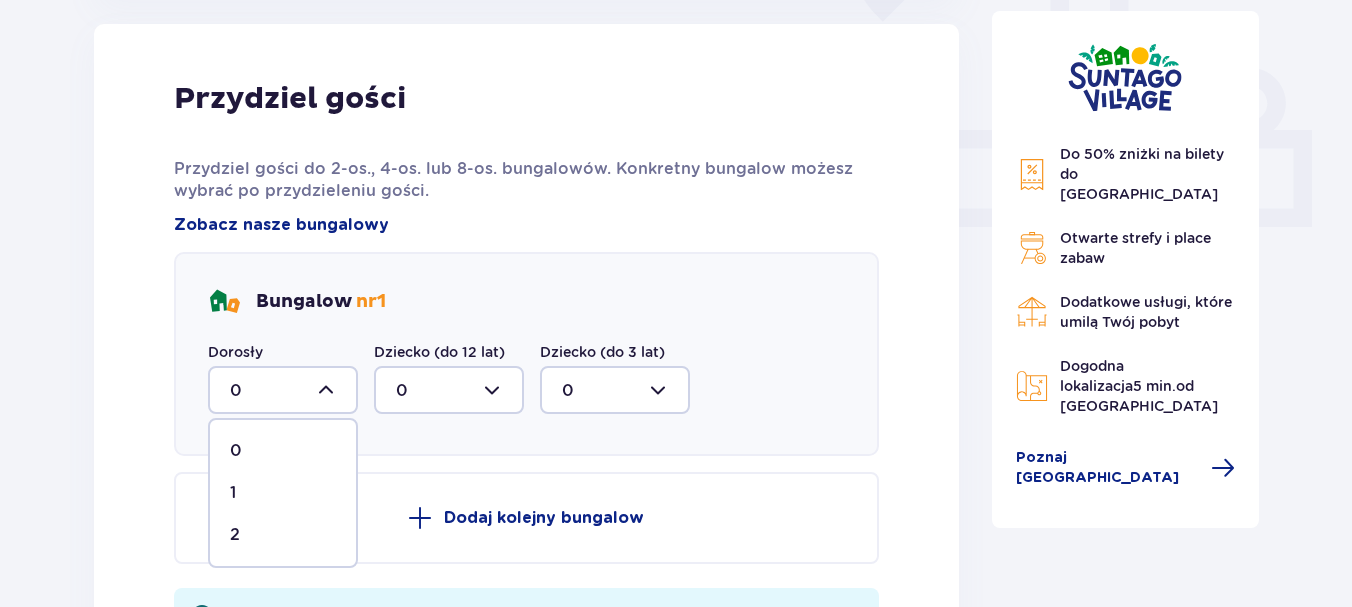 click on "2" at bounding box center [283, 535] 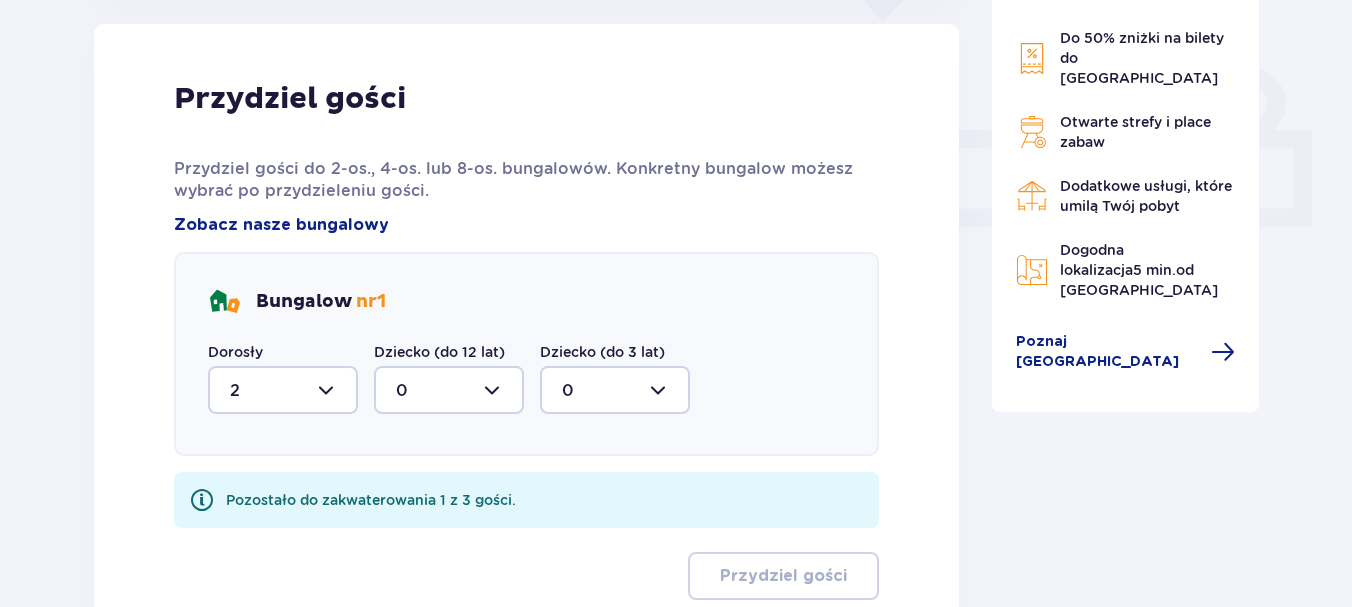 click at bounding box center (449, 390) 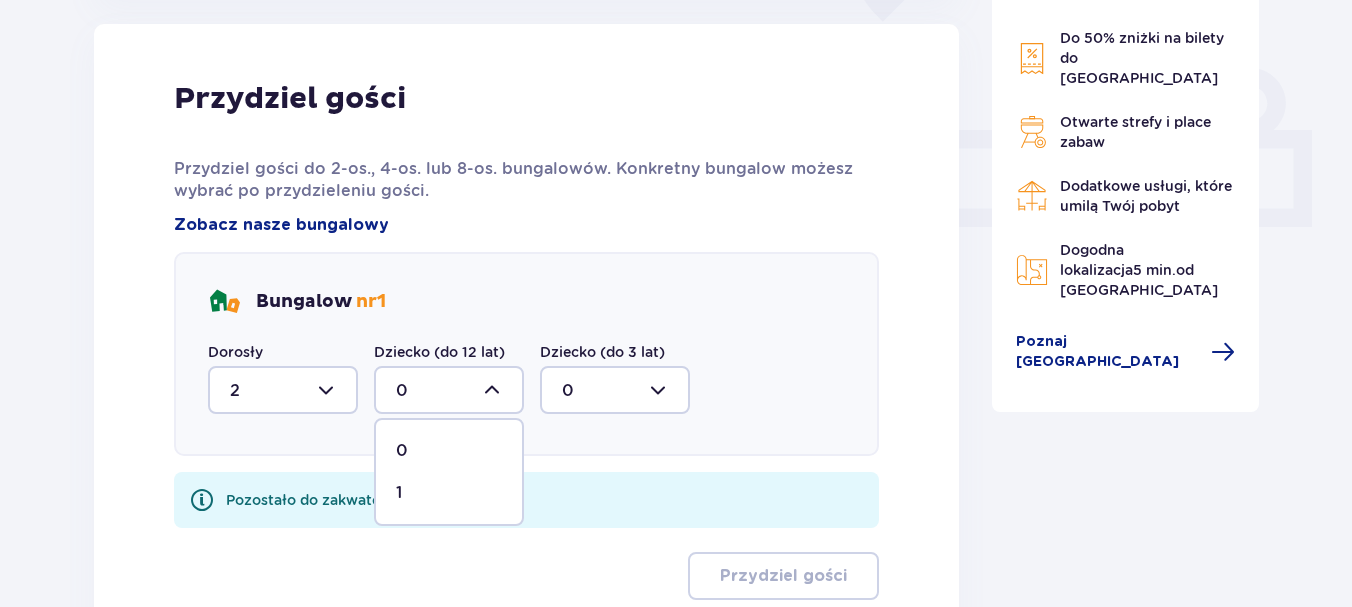 click on "1" at bounding box center (449, 493) 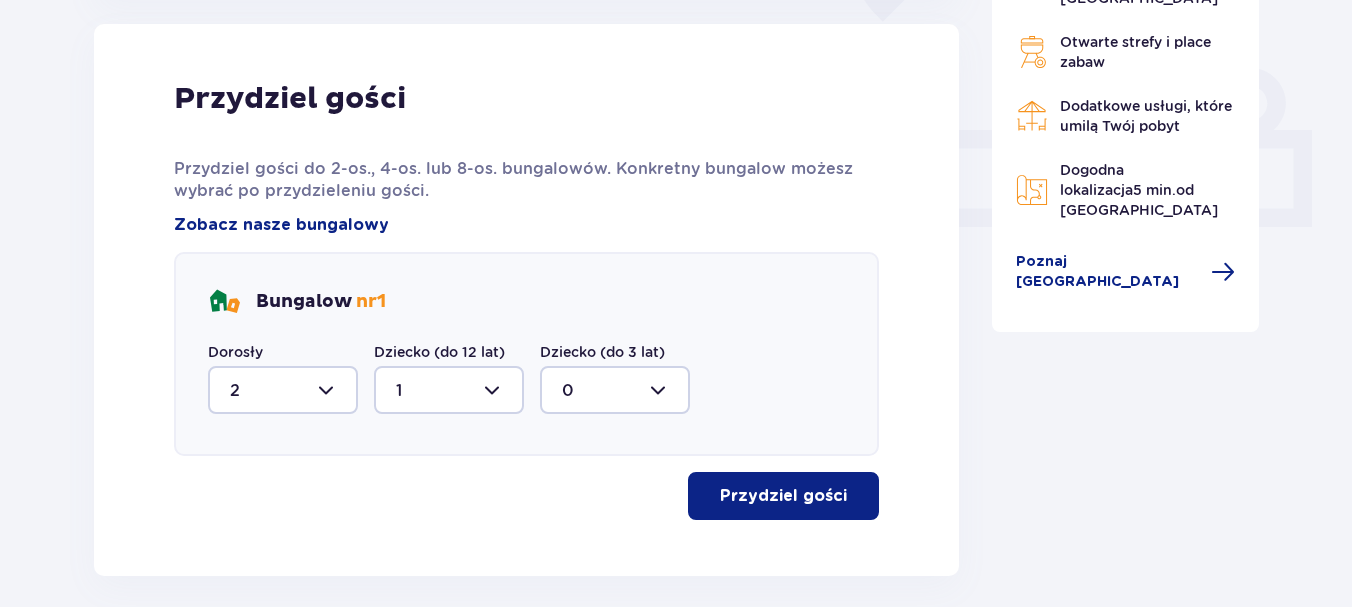 click on "Przydziel gości" at bounding box center [783, 496] 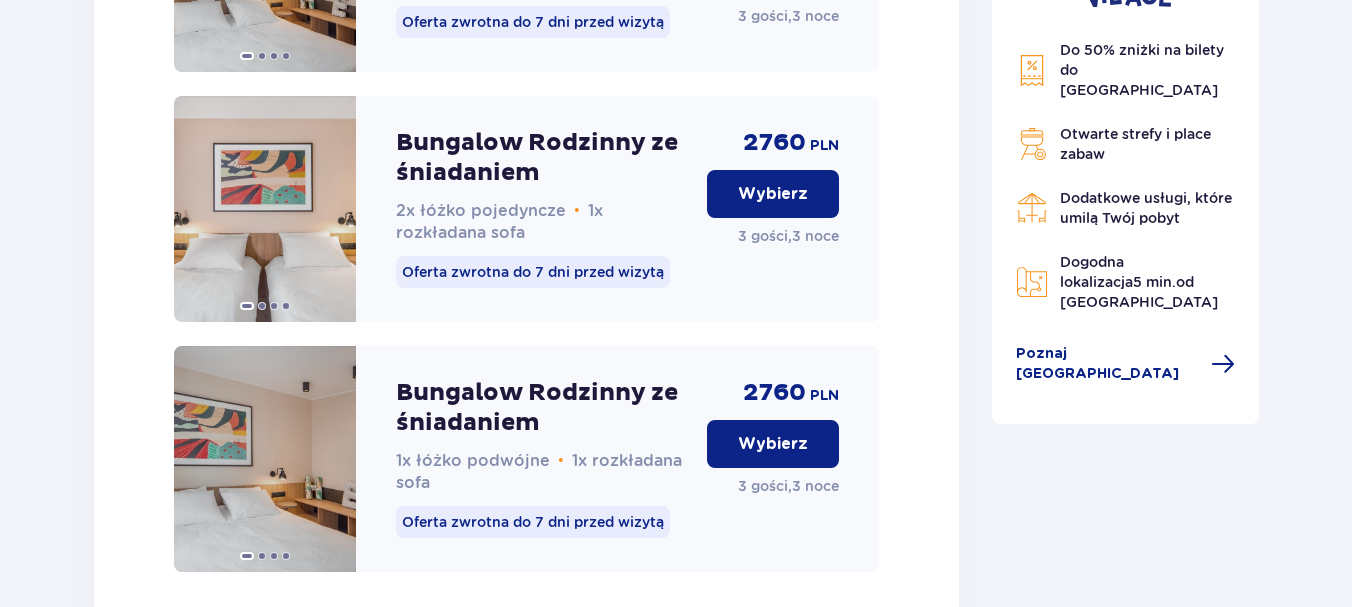 scroll, scrollTop: 2382, scrollLeft: 0, axis: vertical 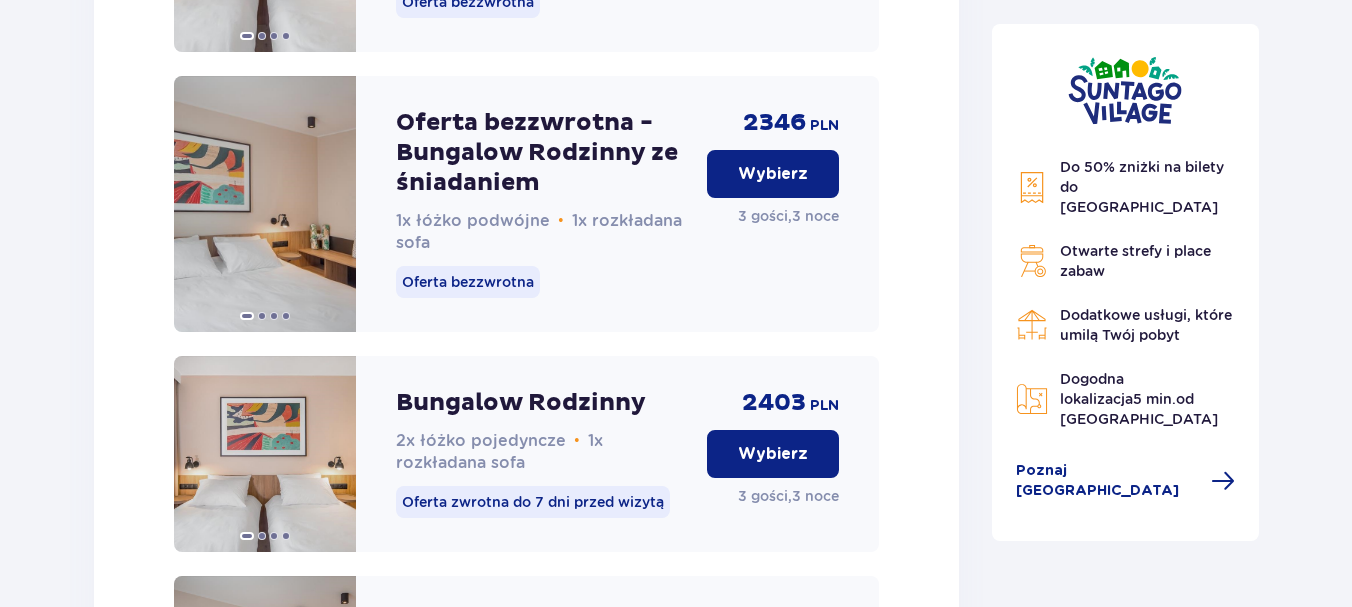 click on "Wybierz" at bounding box center (773, 174) 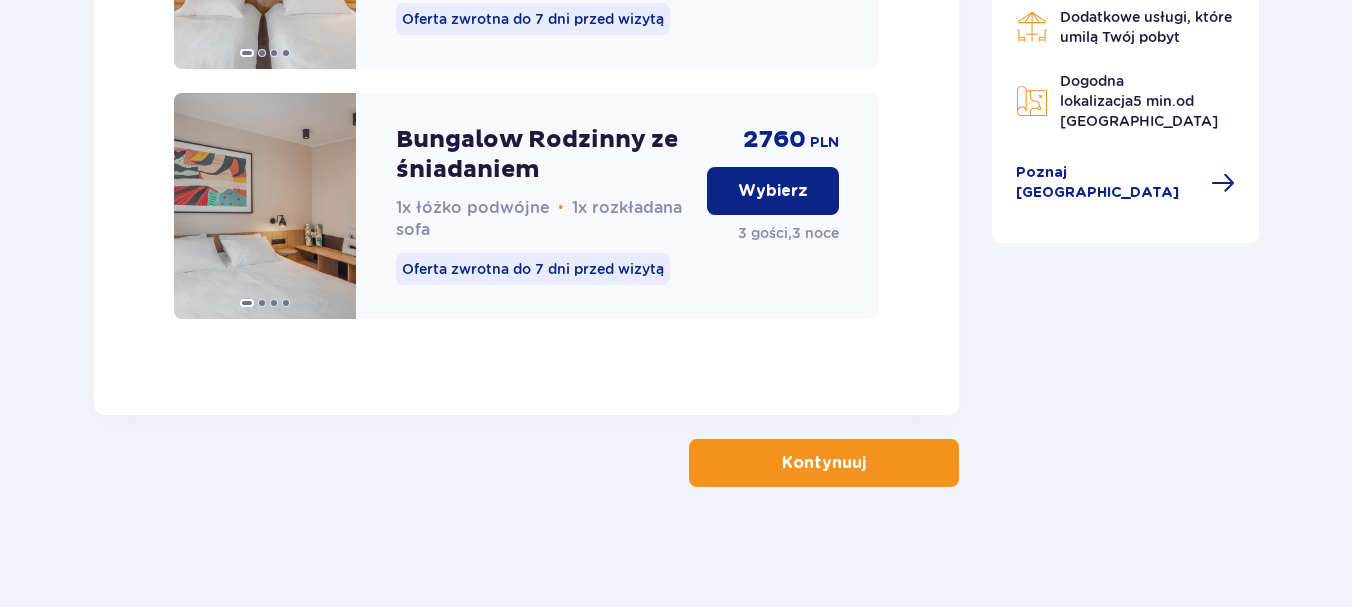 scroll, scrollTop: 3355, scrollLeft: 0, axis: vertical 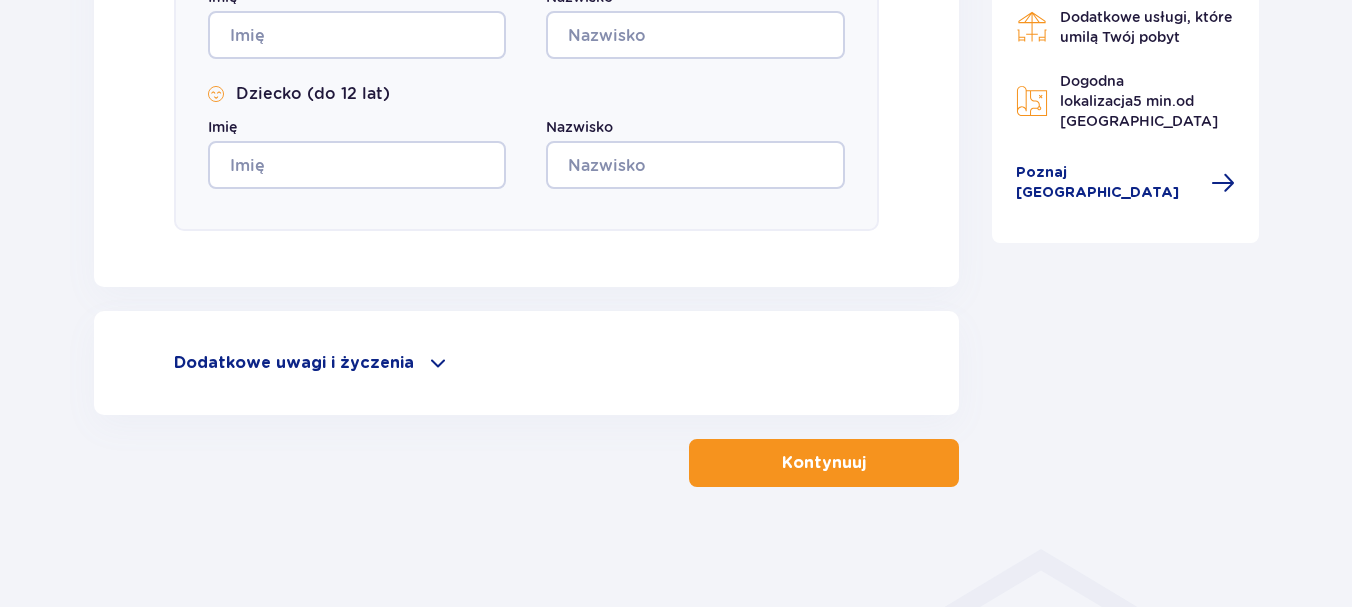 click on "Dodatkowe uwagi i życzenia" at bounding box center [294, 363] 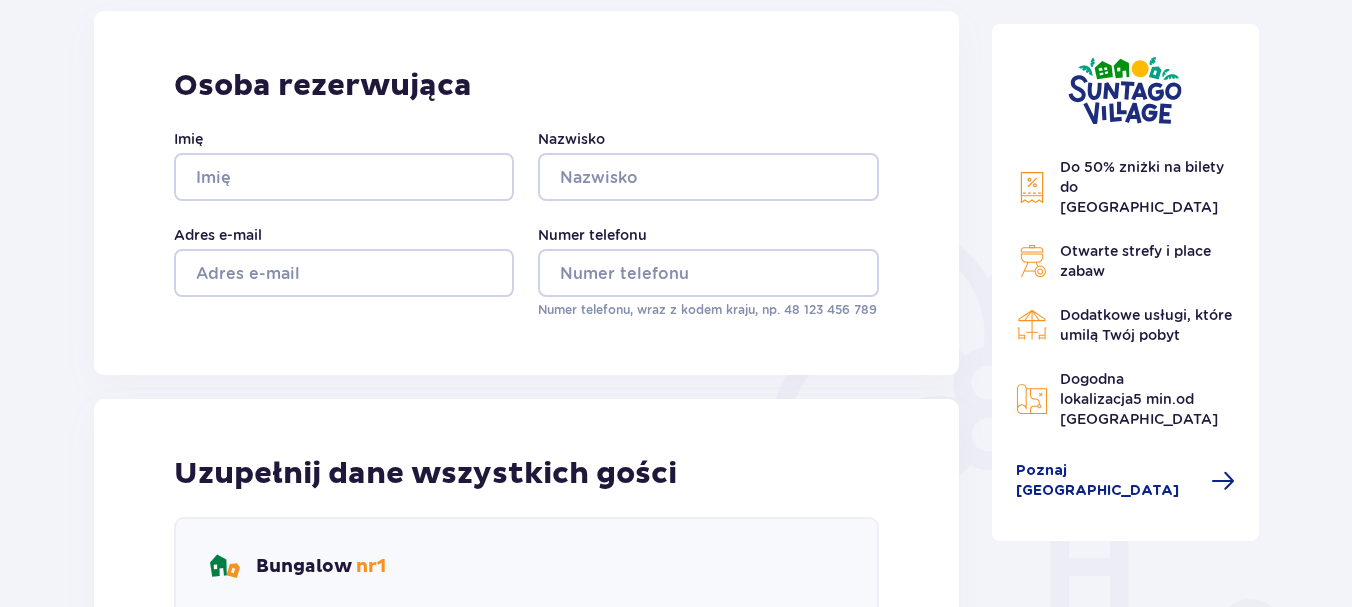 scroll, scrollTop: 0, scrollLeft: 0, axis: both 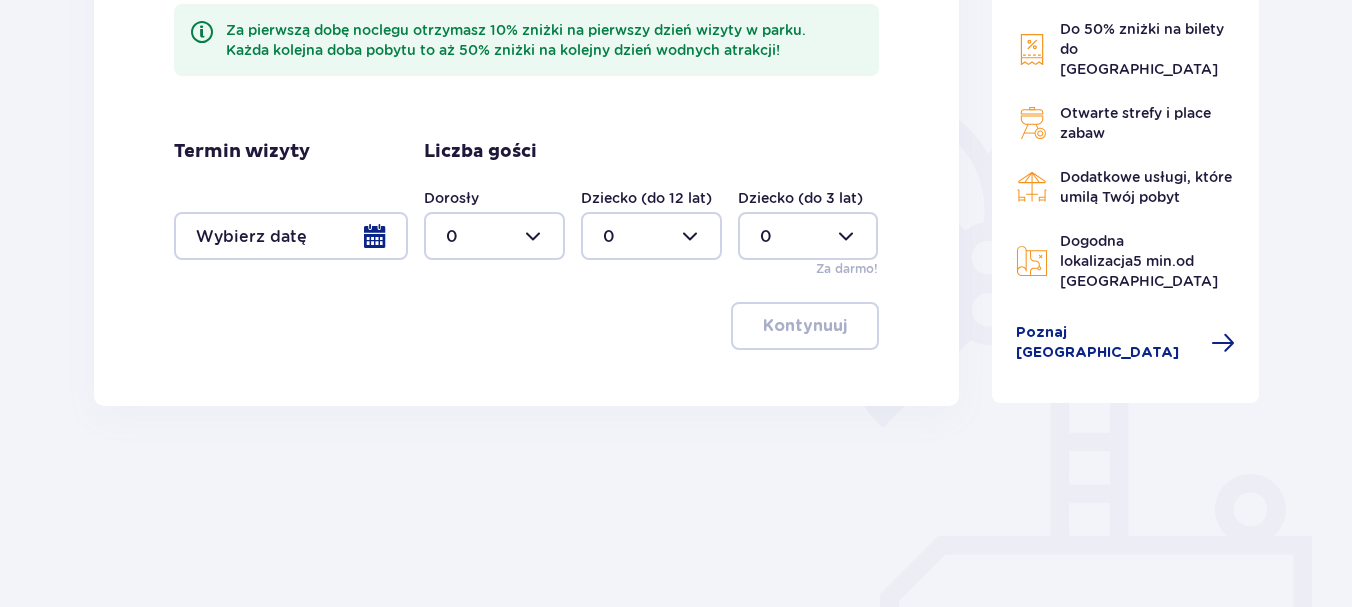 click at bounding box center (291, 236) 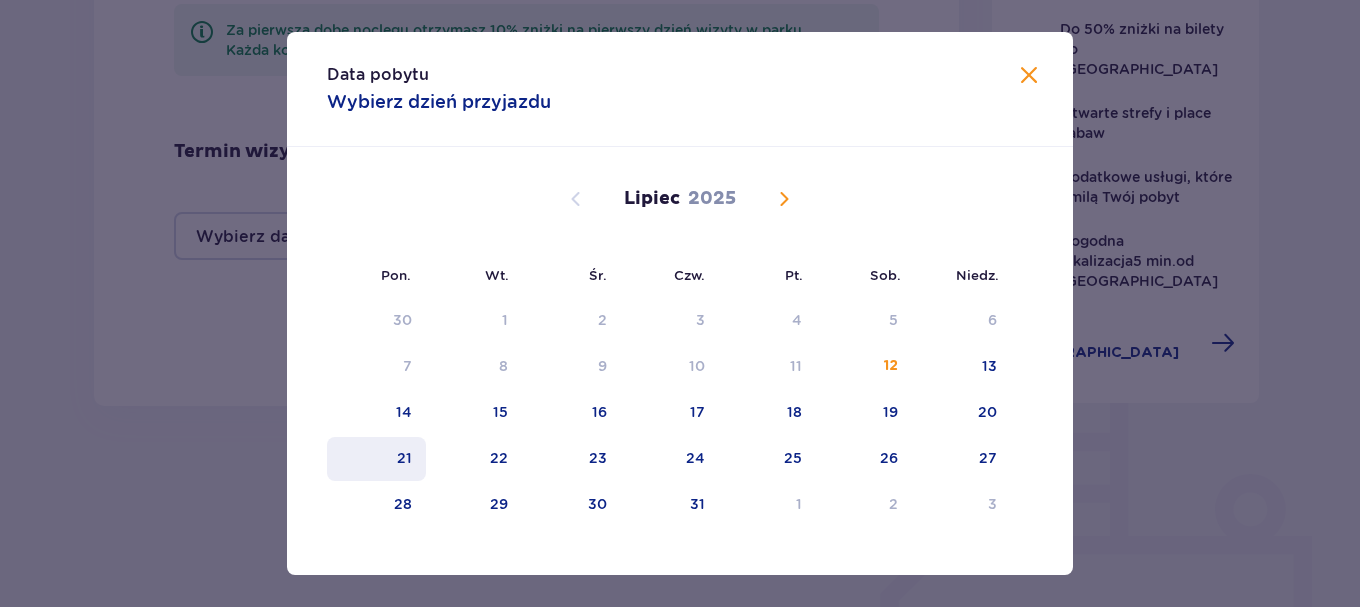 click on "21" at bounding box center (404, 458) 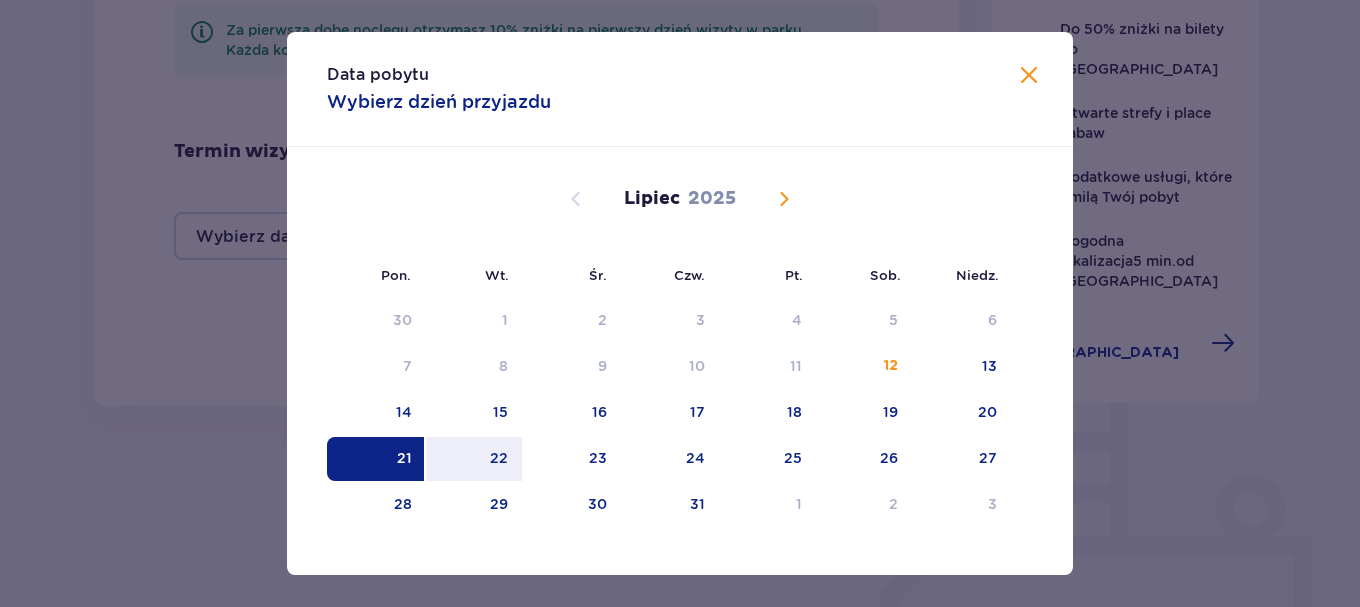 click on "21" at bounding box center (376, 459) 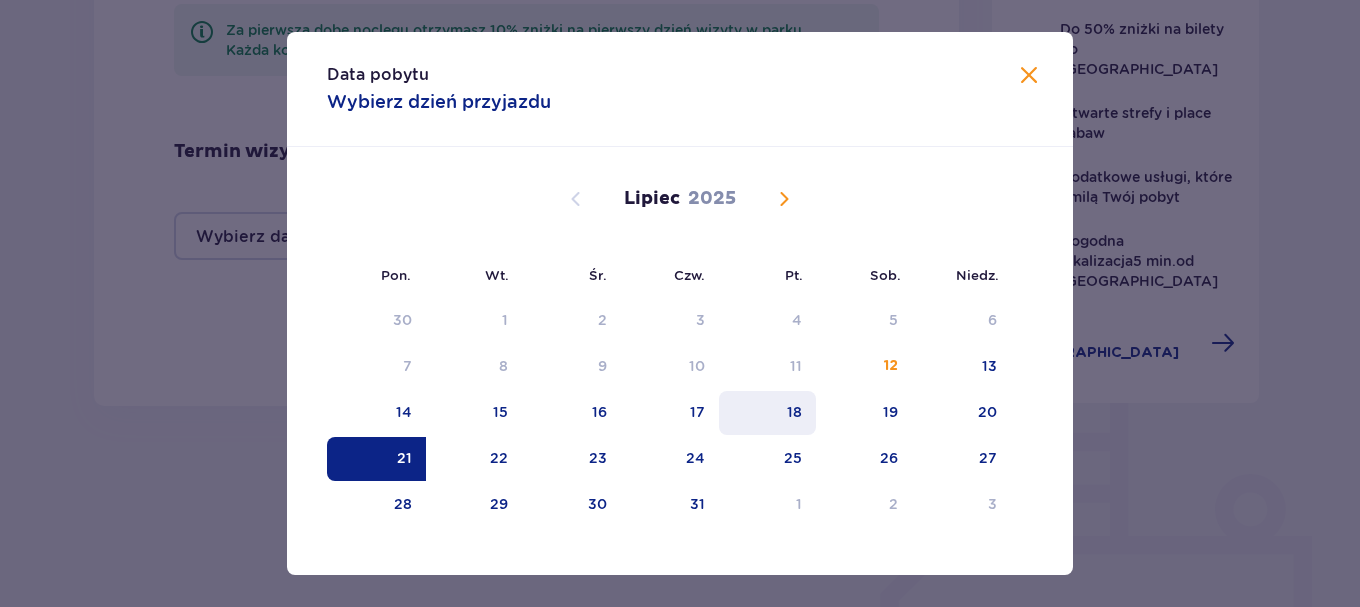 click on "18" at bounding box center [767, 413] 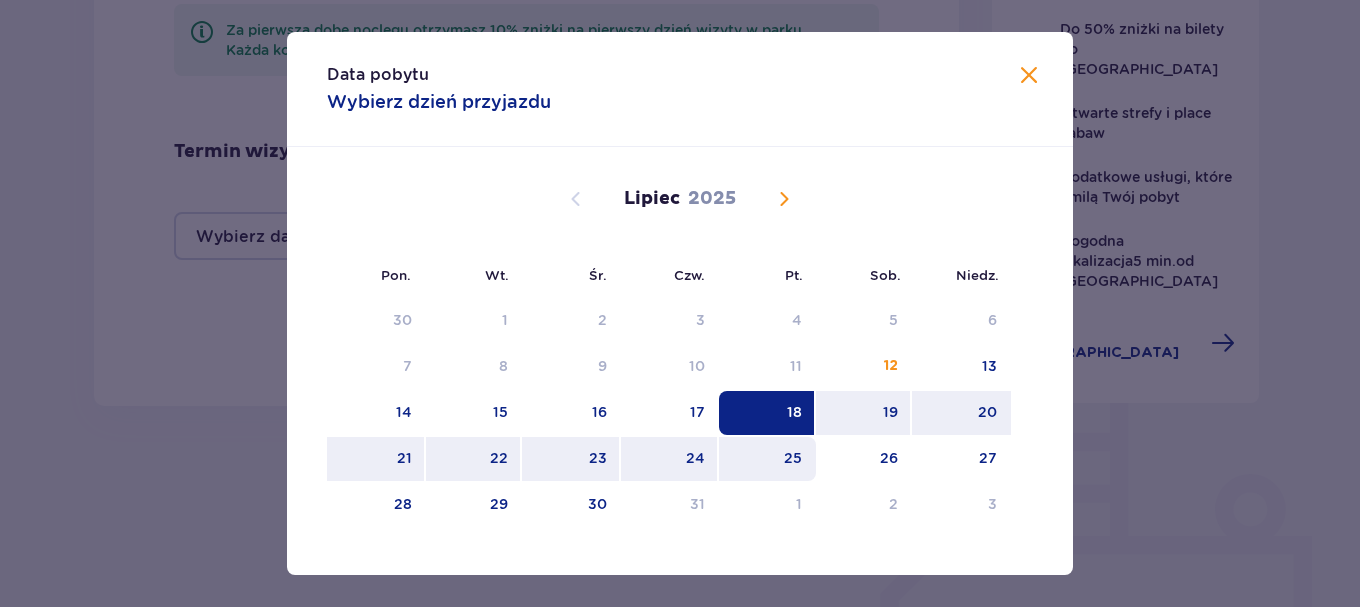 click on "25" at bounding box center (767, 459) 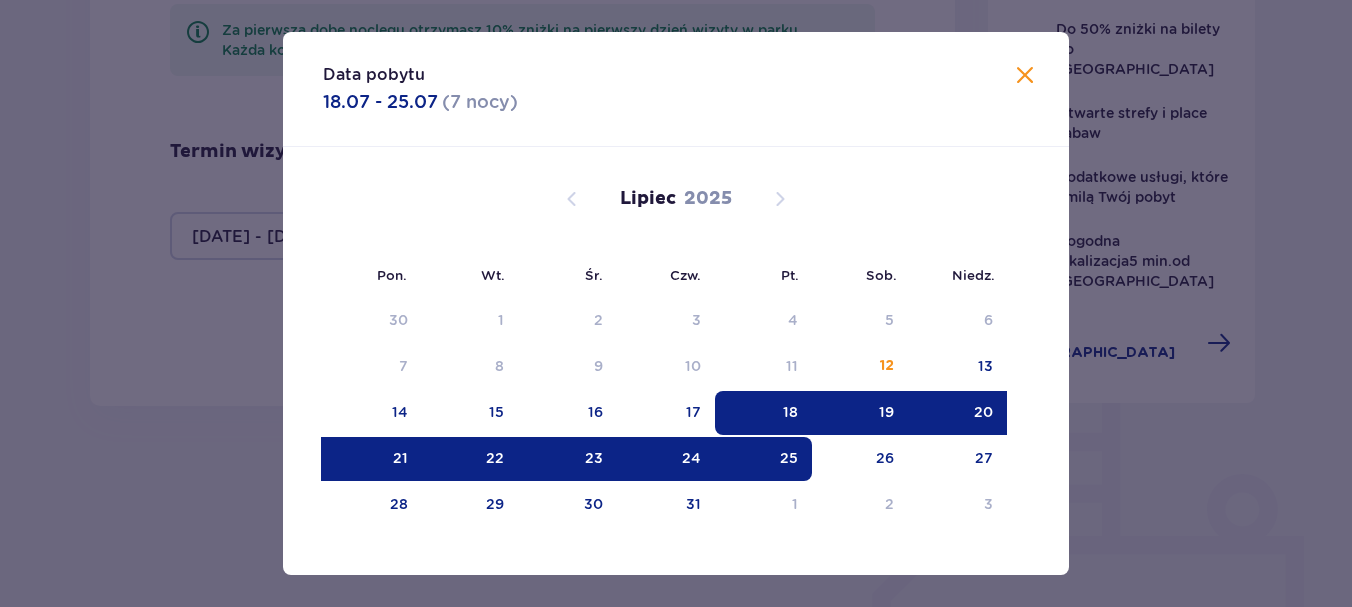 click on "Nocleg Pomiń ten krok Zaplanuj pobyt Za pierwszą dobę noclegu otrzymasz 10% zniżki na pierwszy dzień wizyty w parku. Każda kolejna doba pobytu to aż 50% zniżki na kolejny dzień wodnych atrakcji! Termin wizyty [DATE] - [DATE] Liczba gości Dorosły   0 Dziecko (do 12 lat)   0 Dziecko (do 3 lat)   0 Za darmo! Kontynuuj Data pobytu 18.07 - 25.07 ( 7 nocy ) Pon. Wt. Śr. Czw. Pt. Sob. [GEOGRAPHIC_DATA]. [DATE] 26 27 28 29 30 31 1 2 3 4 5 6 7 8 9 10 11 12 13 14 15 16 17 18 19 20 21 22 23 24 25 26 27 28 29 30 1 2 3 4 5 [DATE] 30 1 2 3 4 5 6 7 8 9 10 11 12 13 14 15 16 17 18 19 20 21 22 23 24 25 26 27 28 29 30 31 1 2 [DATE] 28 29 30 31 1 2 3 4 5 6 7 8 9 10 11 12 13 14 15 16 17 18 19 20 21 22 23 24 25 26 27 28 29 30 31" at bounding box center [522, 229] 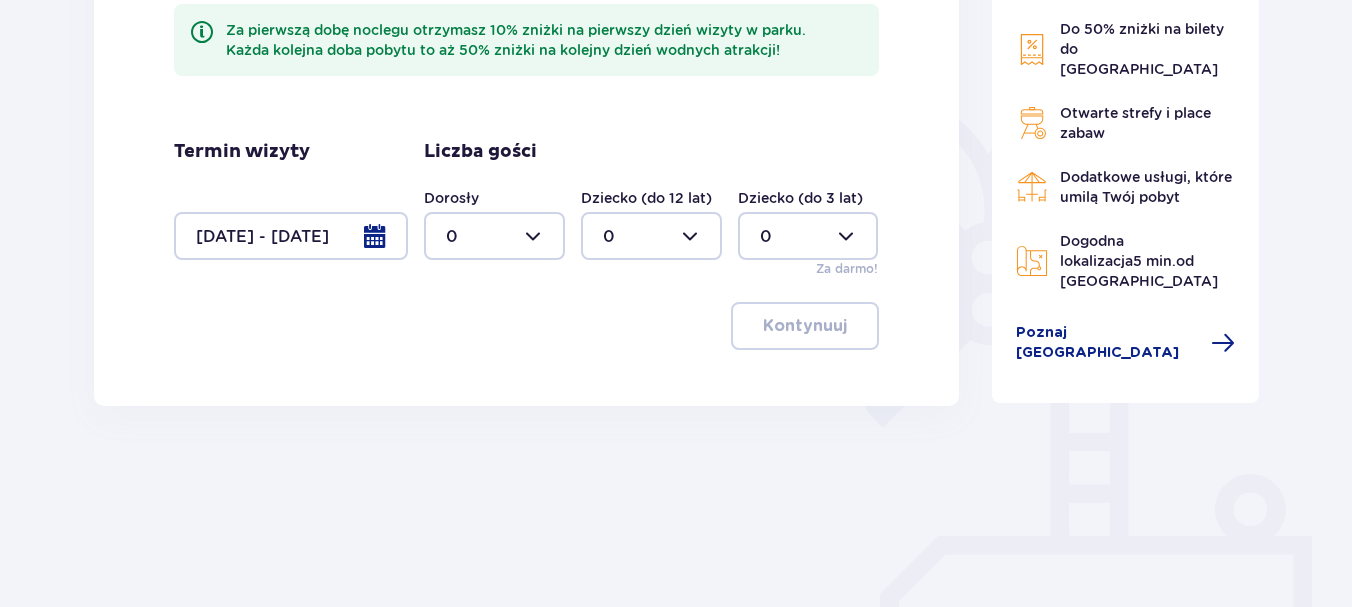 click at bounding box center [291, 236] 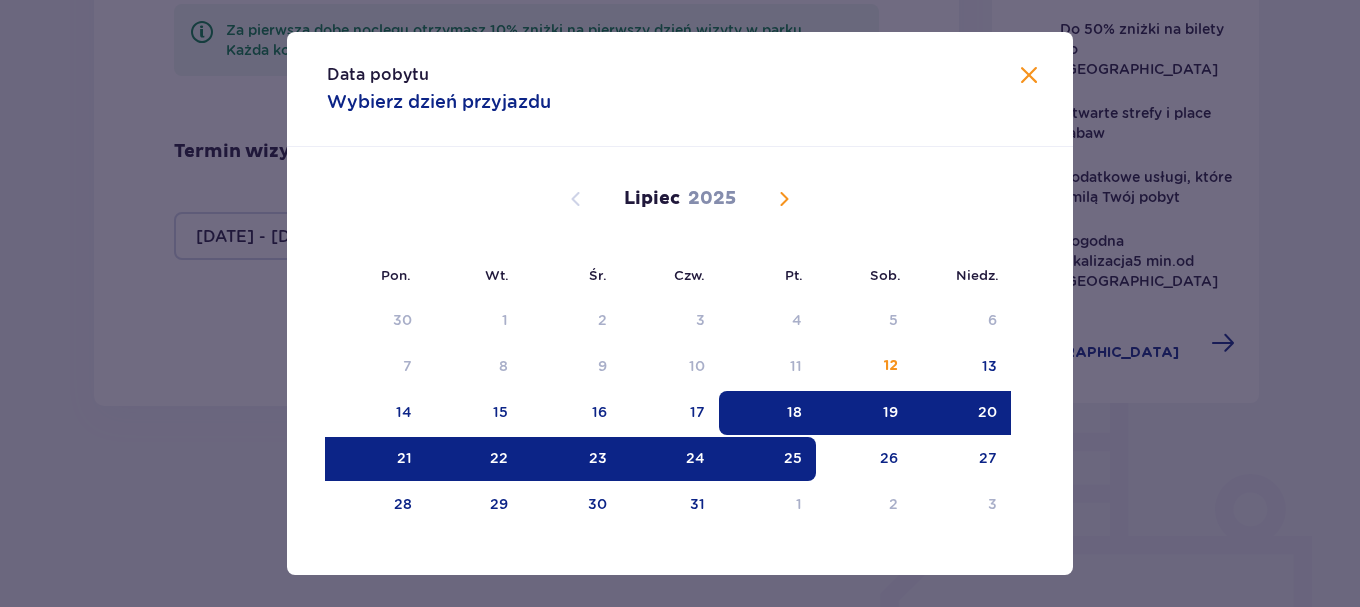 click on "18" at bounding box center [794, 412] 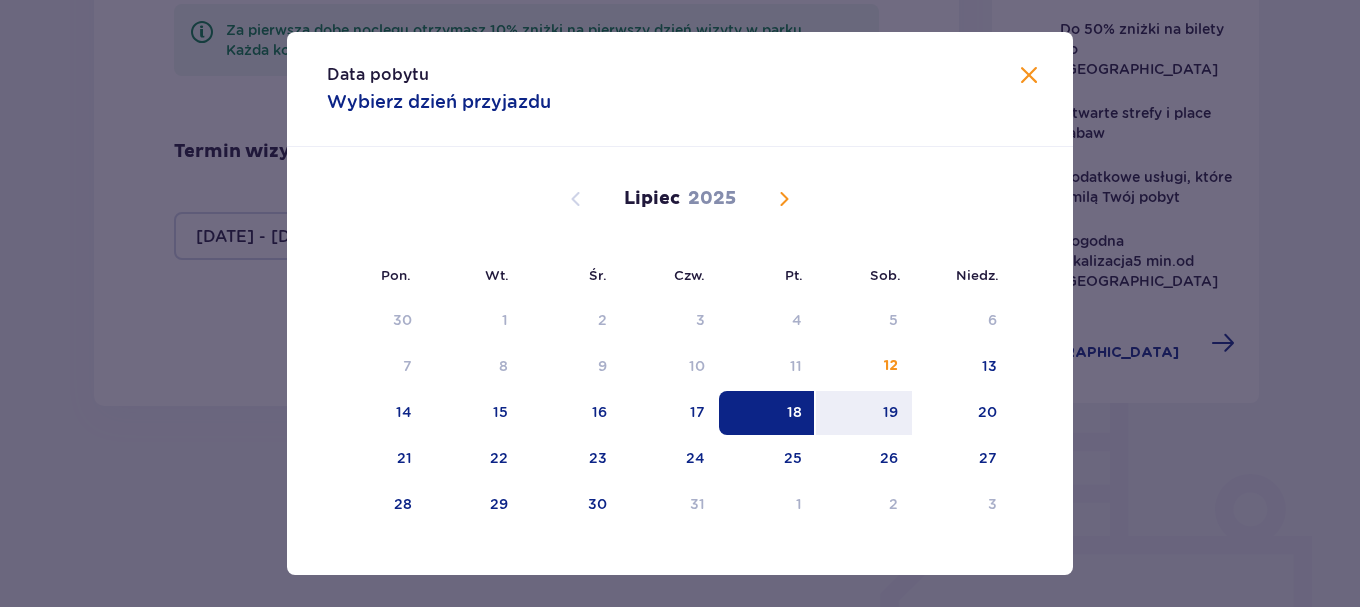click on "18" at bounding box center (794, 412) 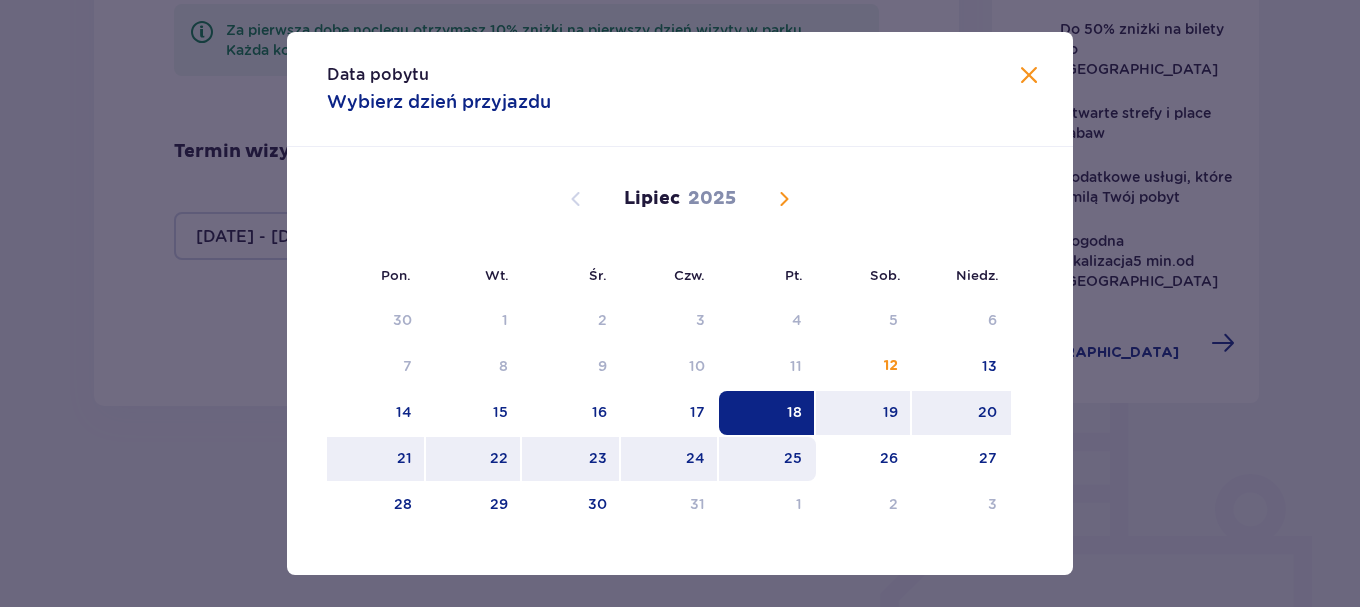 click on "25" at bounding box center (793, 458) 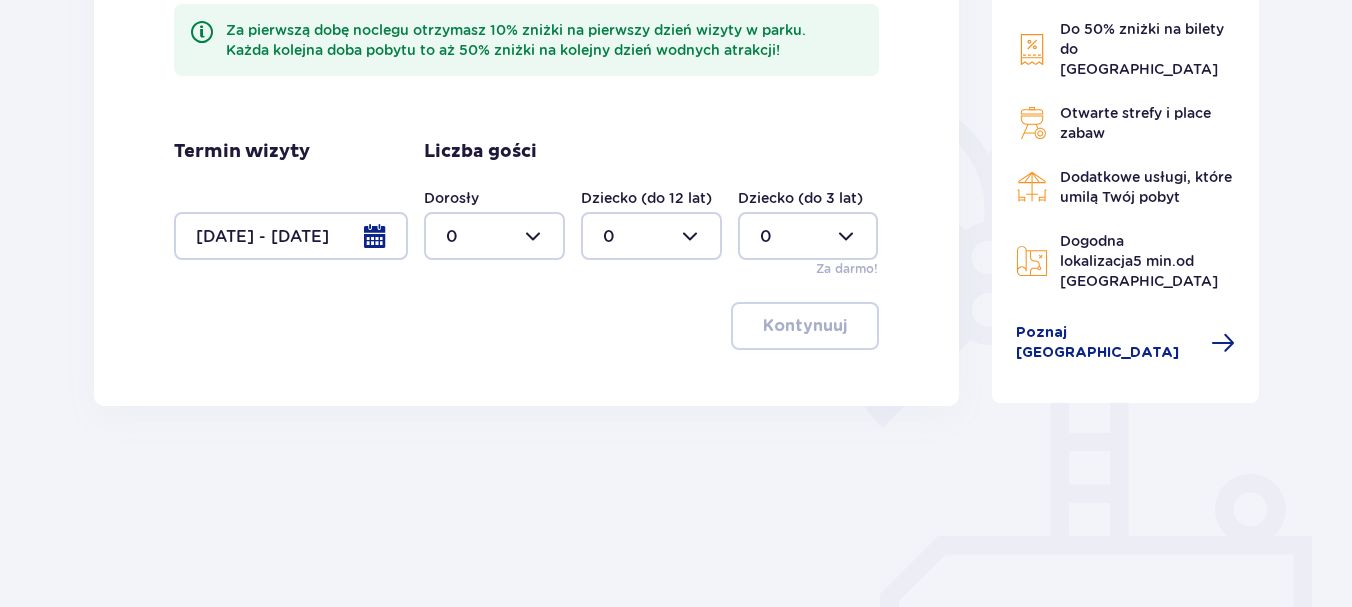 click at bounding box center (291, 236) 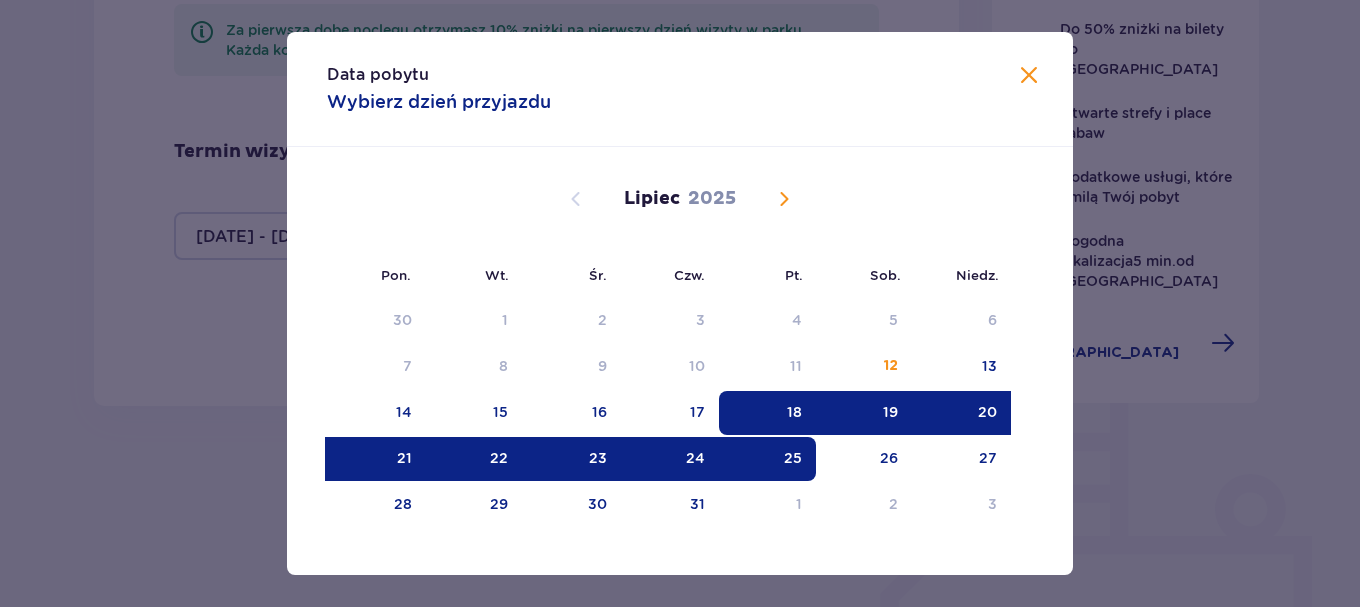 click on "25" at bounding box center [793, 458] 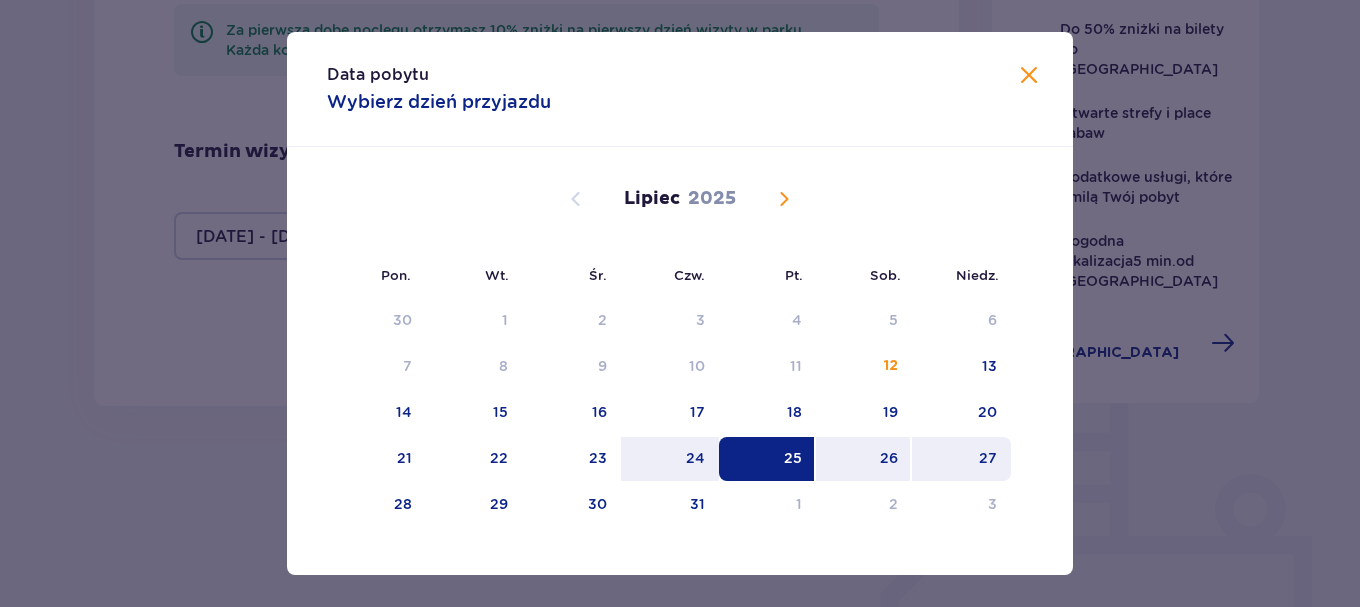 click on "27" at bounding box center [988, 458] 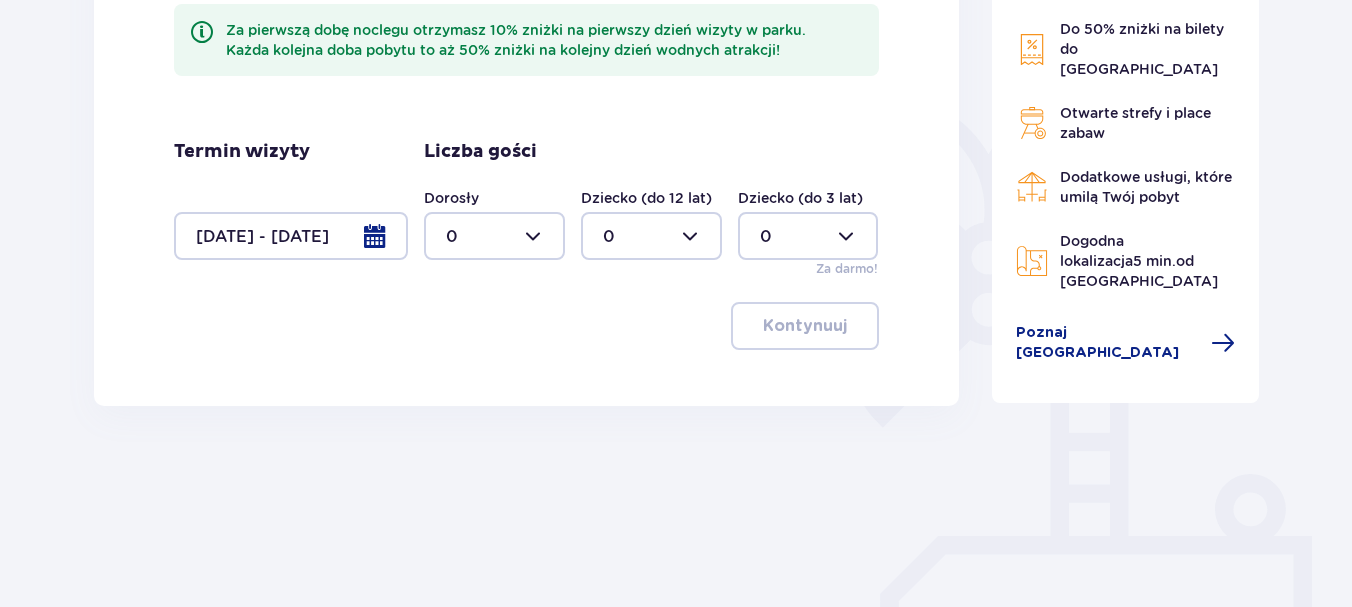 click at bounding box center (494, 236) 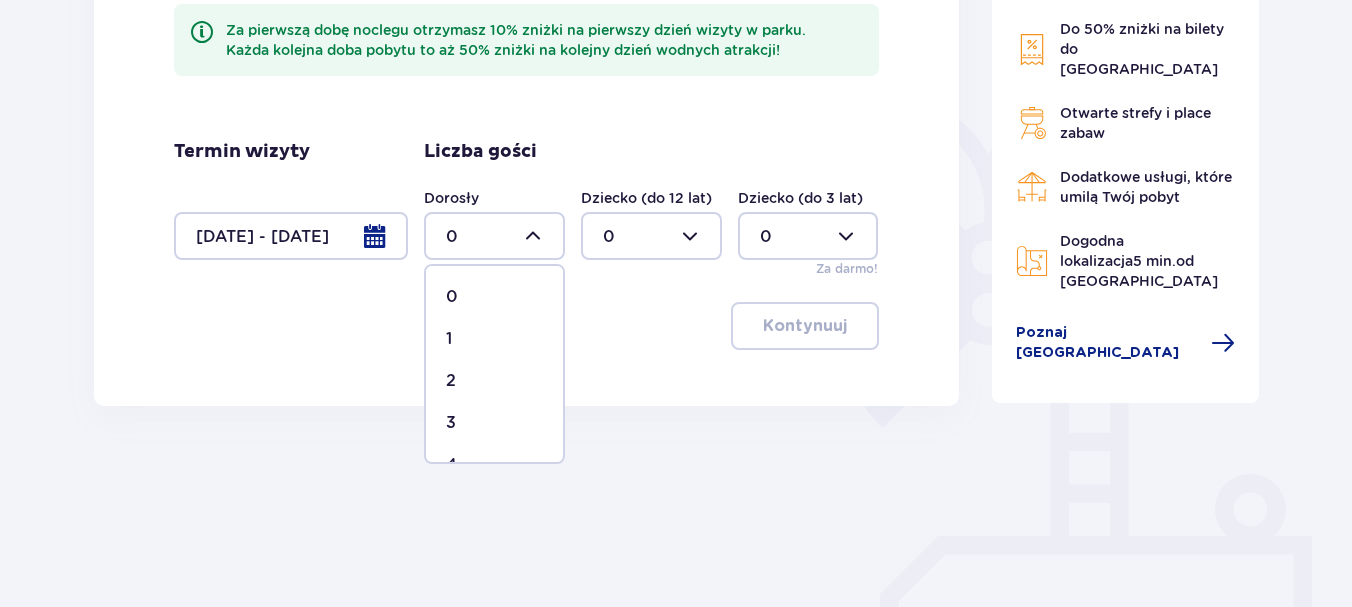 click on "2" at bounding box center (494, 381) 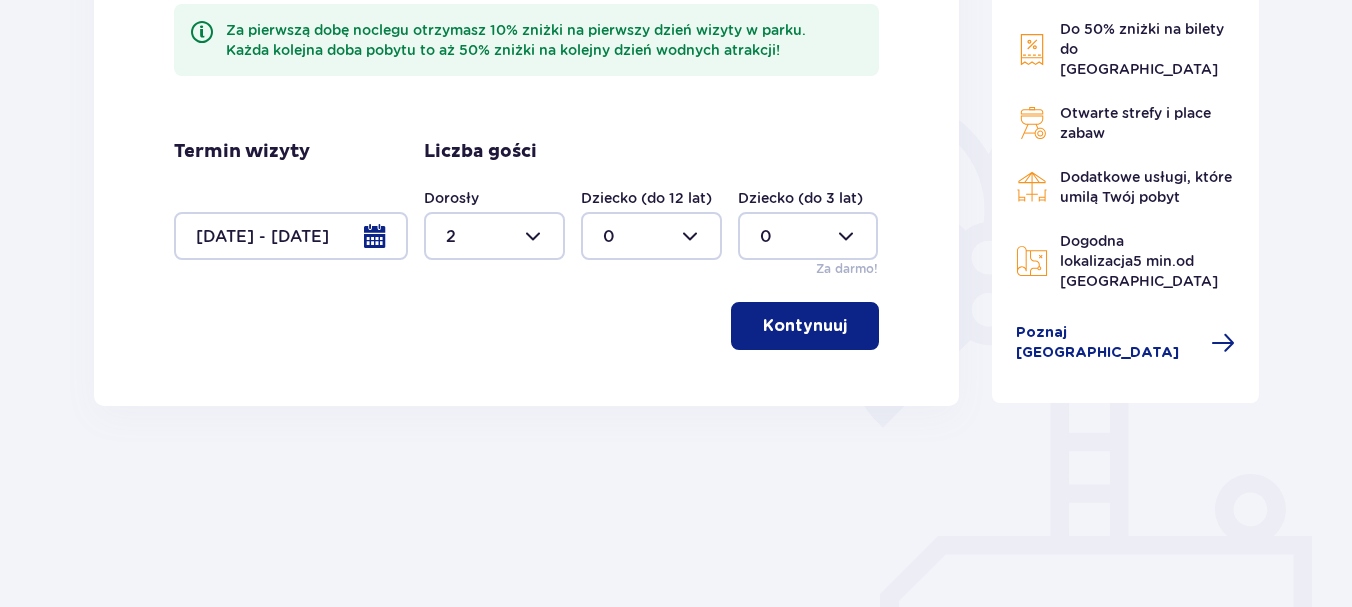 click at bounding box center (651, 236) 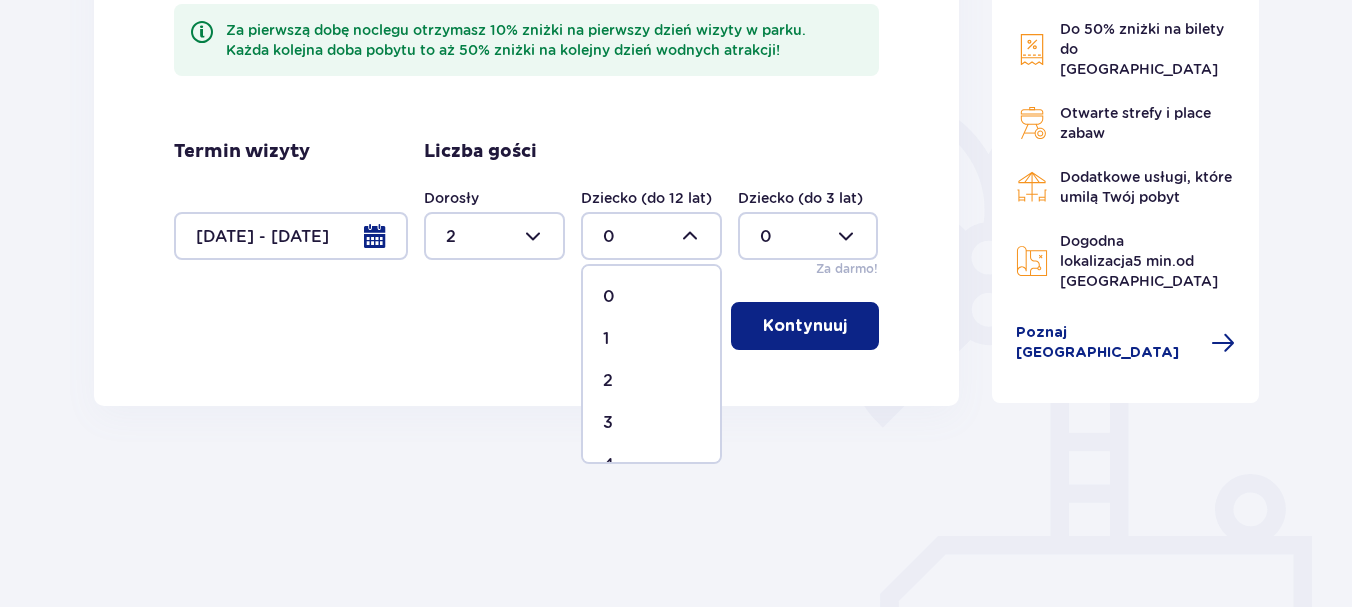 click on "1" at bounding box center (651, 339) 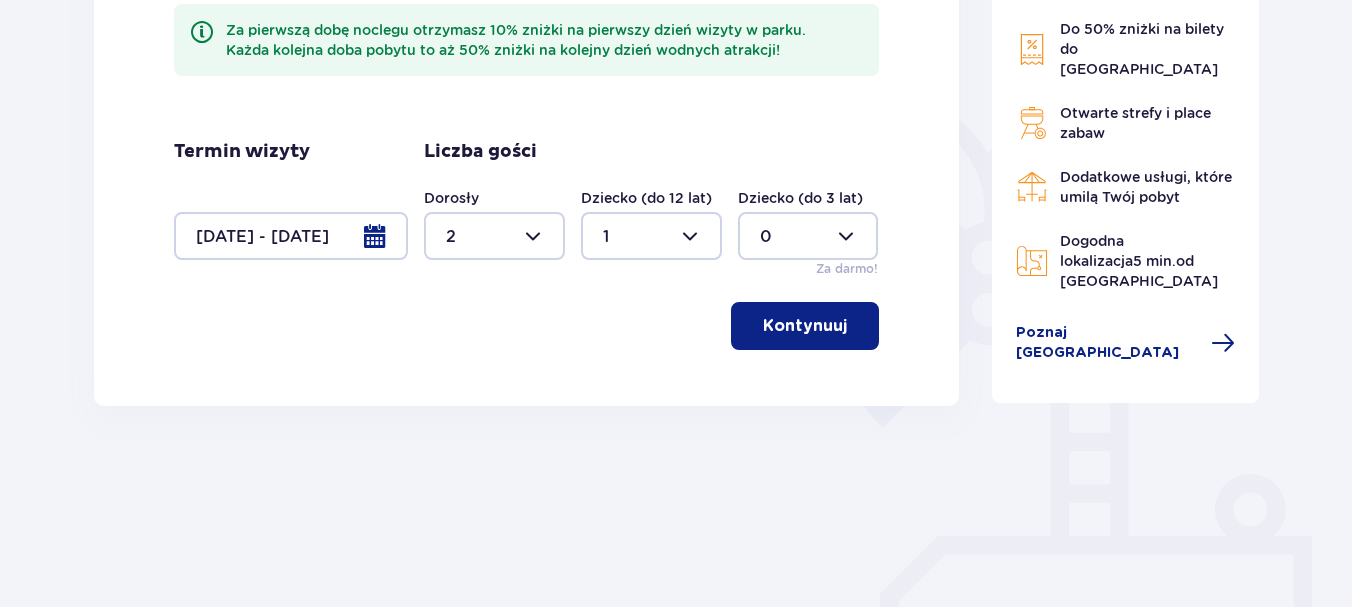 click on "Kontynuuj" at bounding box center [805, 326] 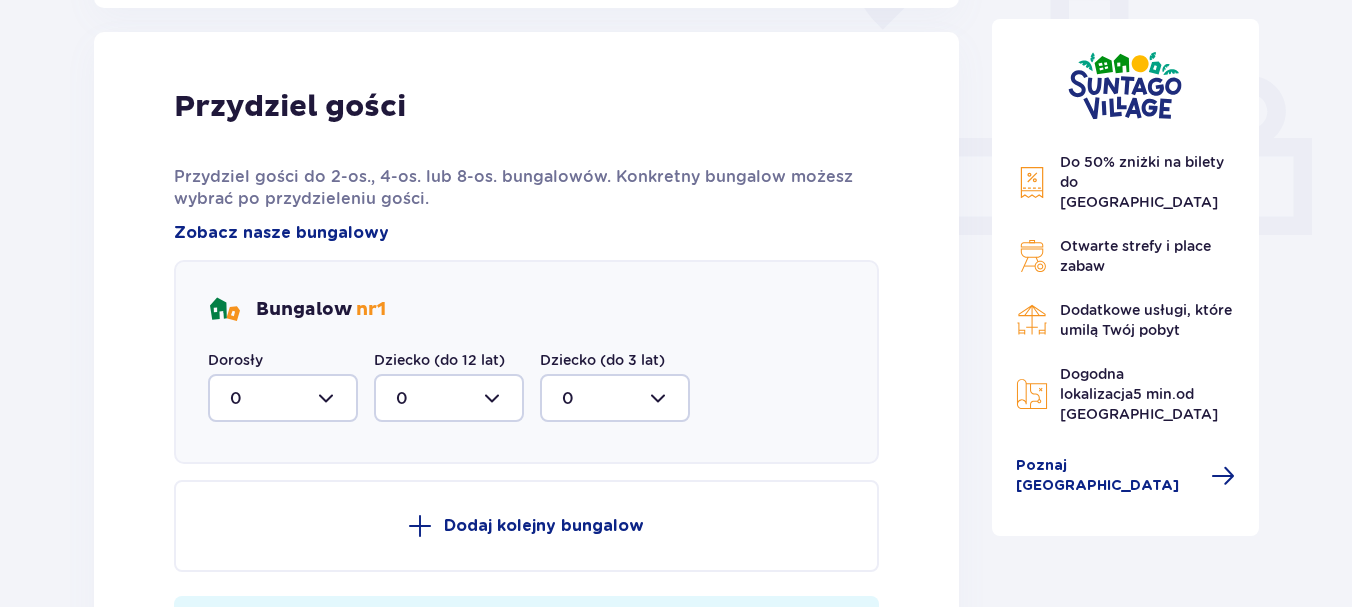scroll, scrollTop: 806, scrollLeft: 0, axis: vertical 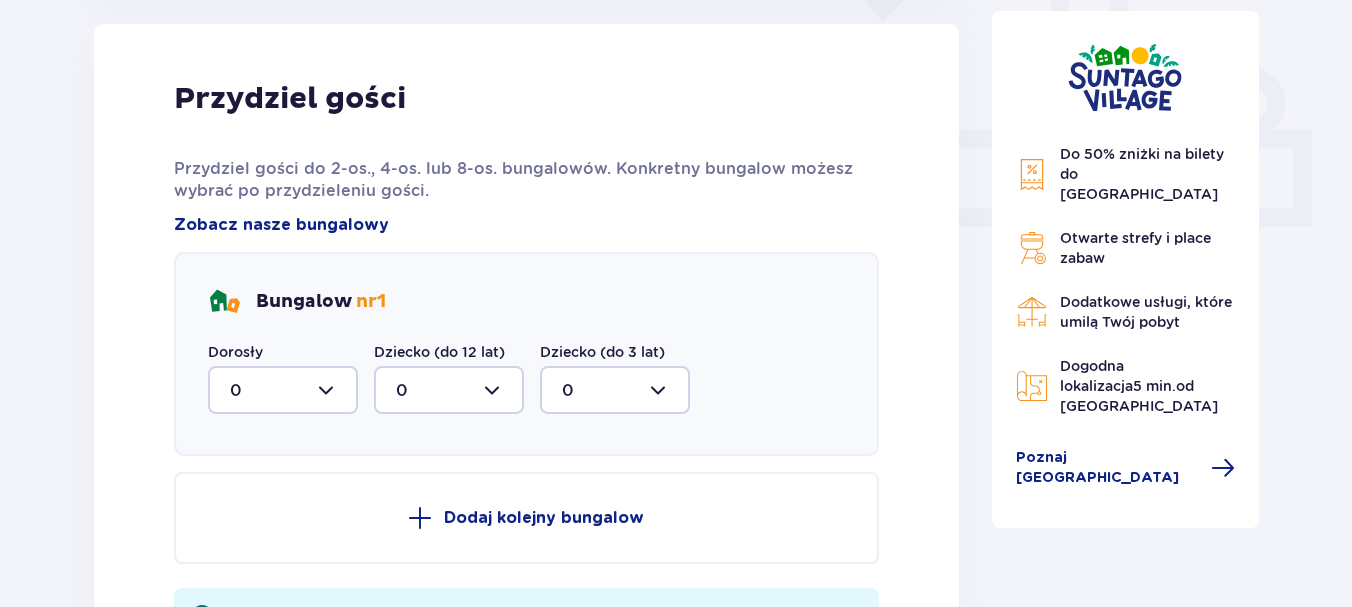 click at bounding box center (283, 390) 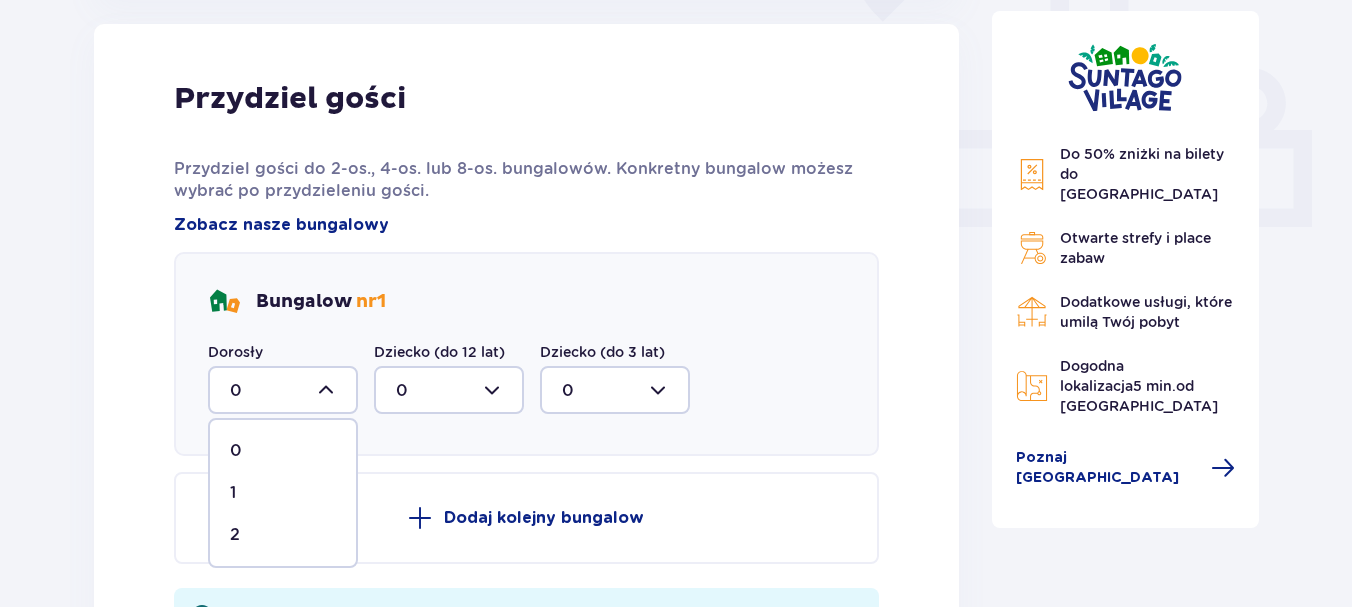 click on "2" at bounding box center (283, 535) 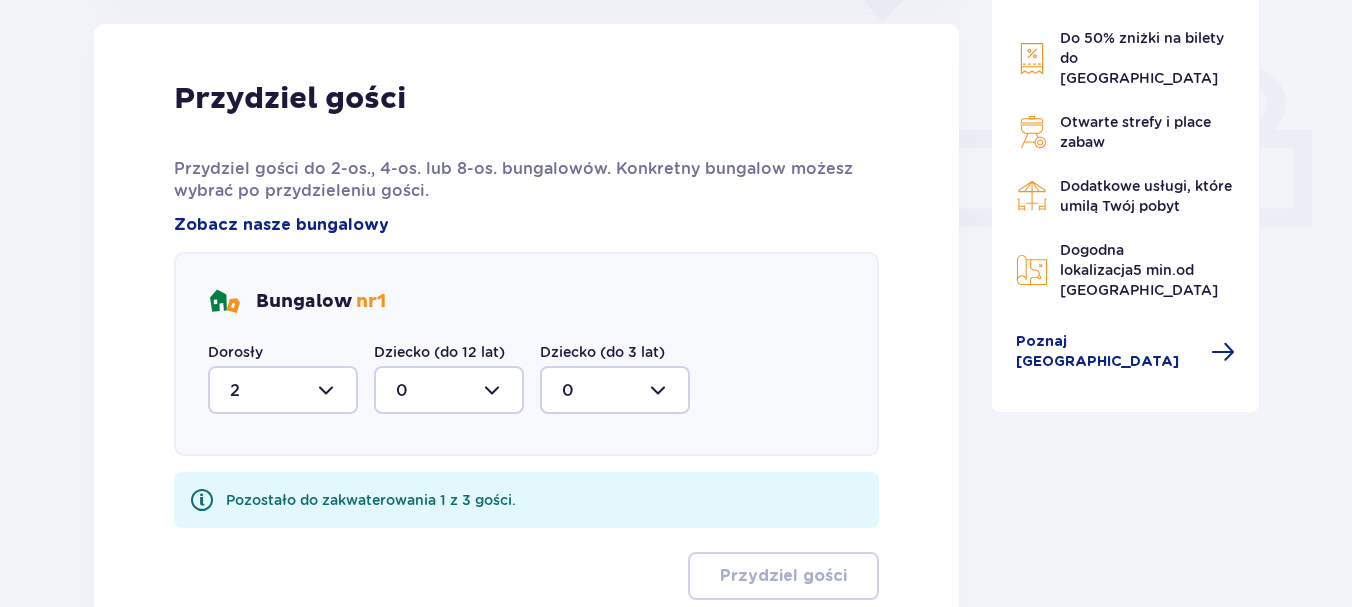 click at bounding box center (449, 390) 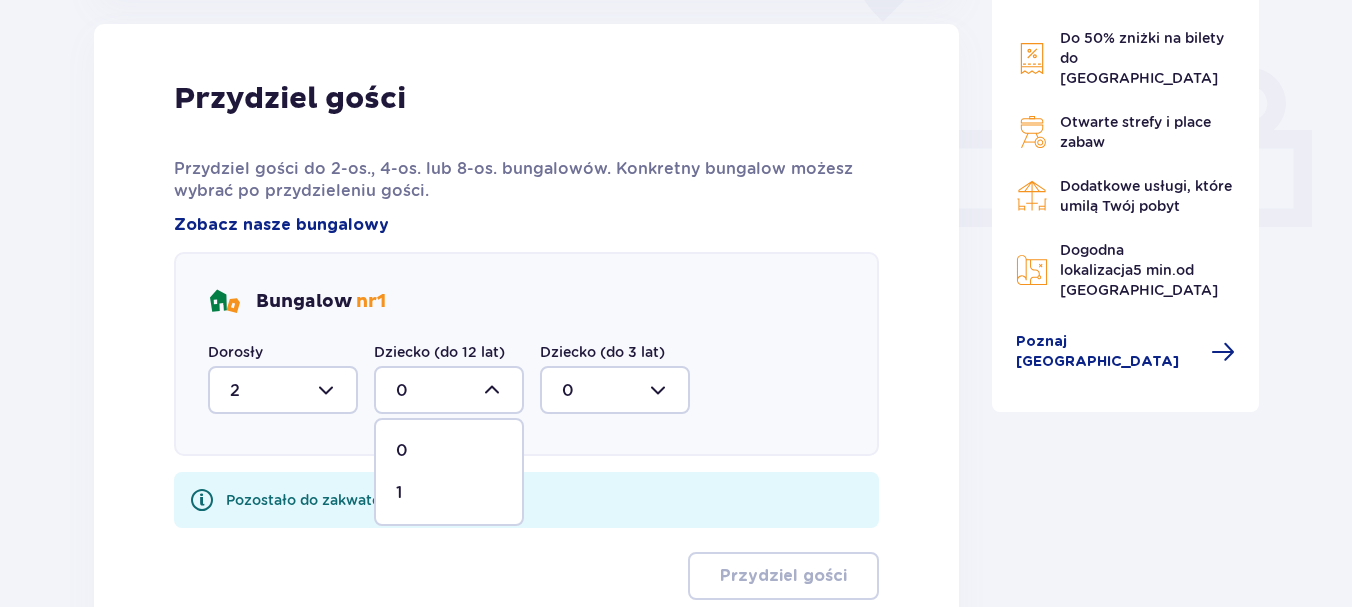 click on "1" at bounding box center [449, 493] 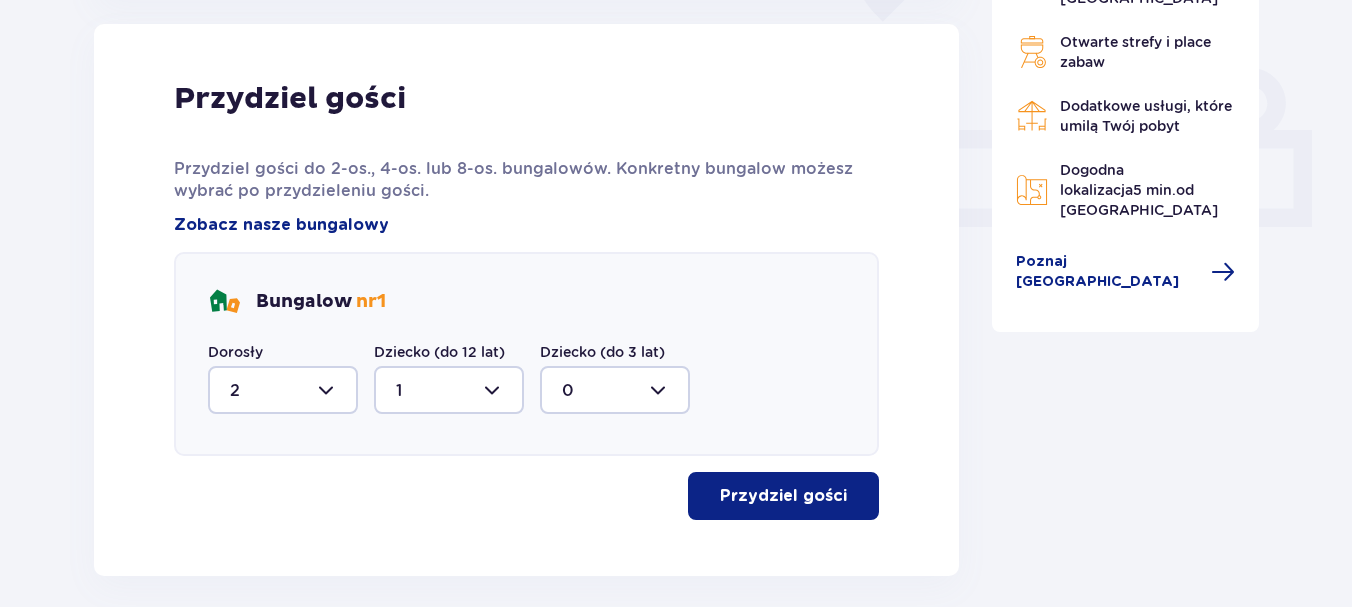 click on "Przydziel gości" at bounding box center [783, 496] 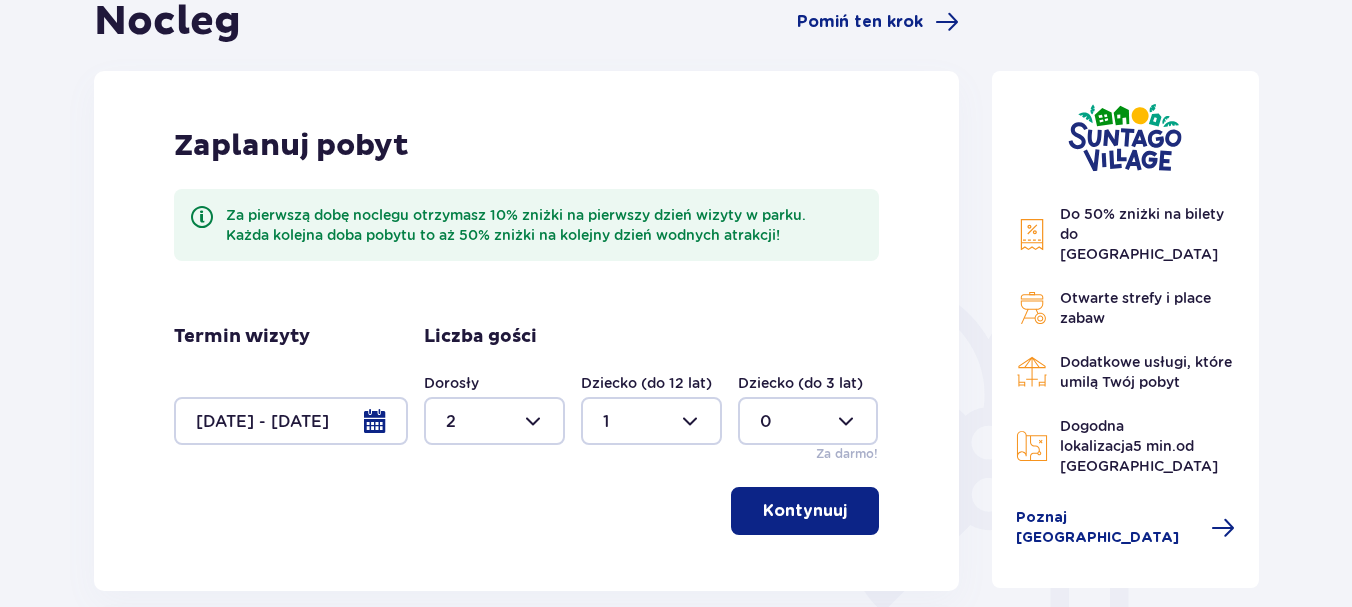 scroll, scrollTop: 0, scrollLeft: 0, axis: both 